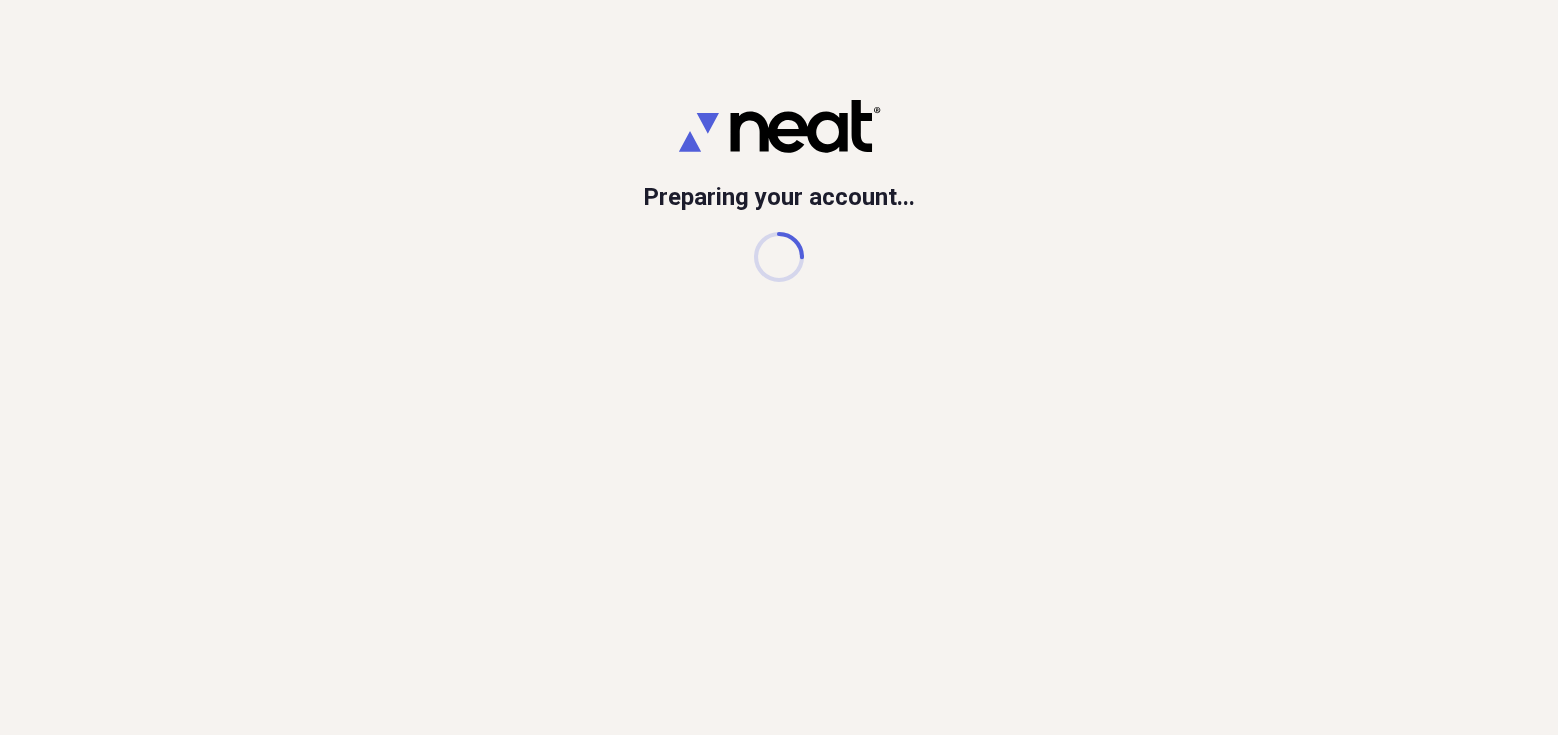 scroll, scrollTop: 0, scrollLeft: 0, axis: both 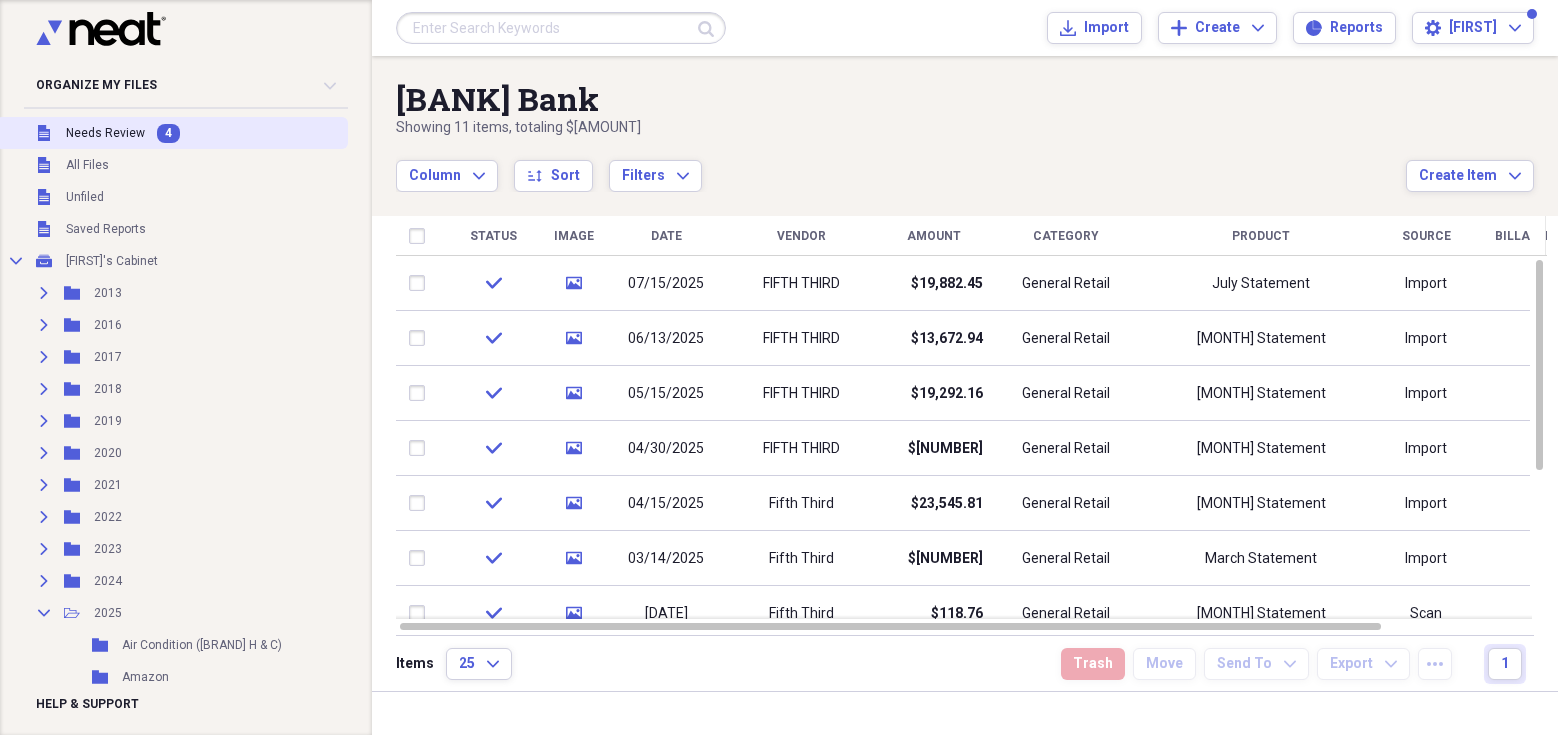 click on "Needs Review" at bounding box center (105, 133) 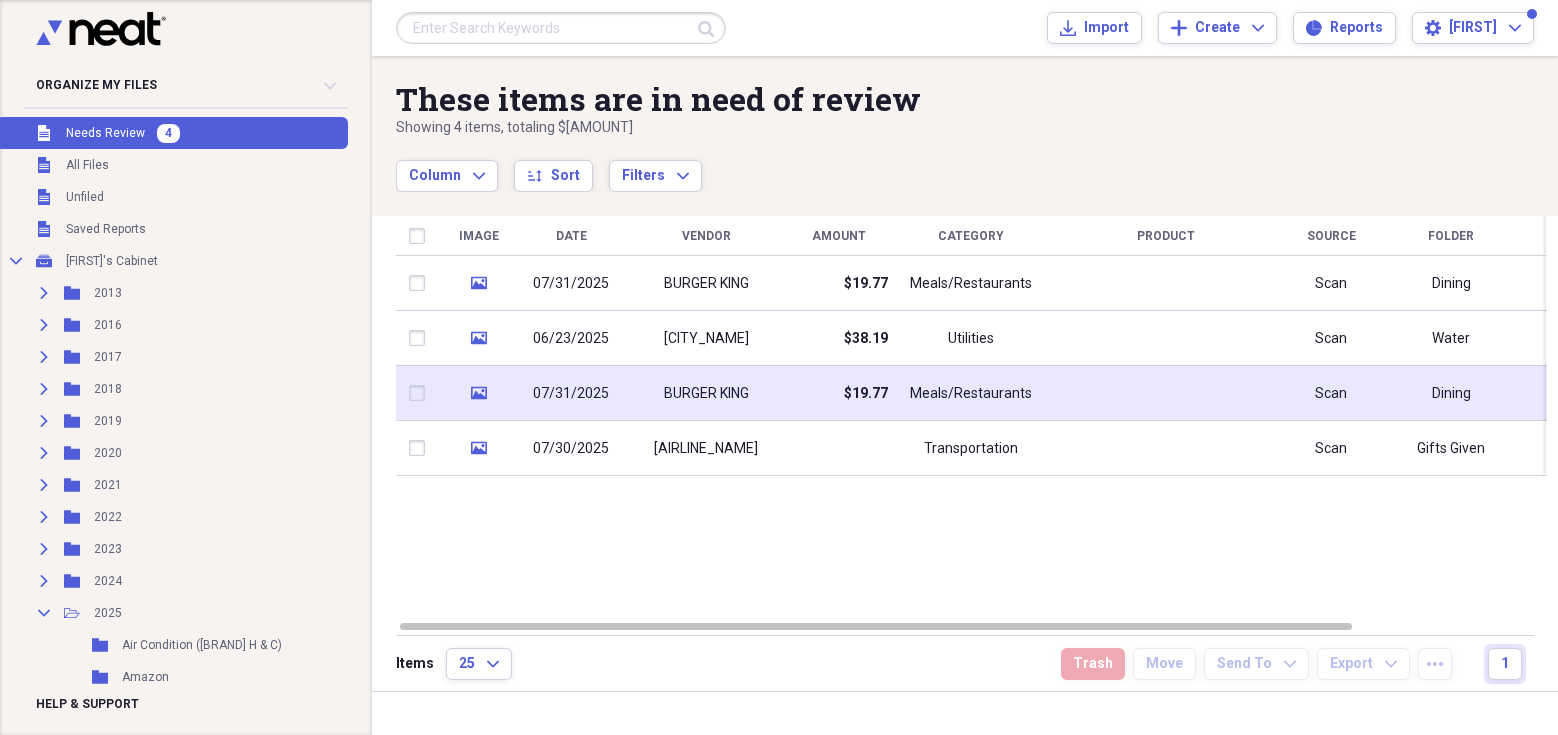 click on "$19.77" at bounding box center [838, 393] 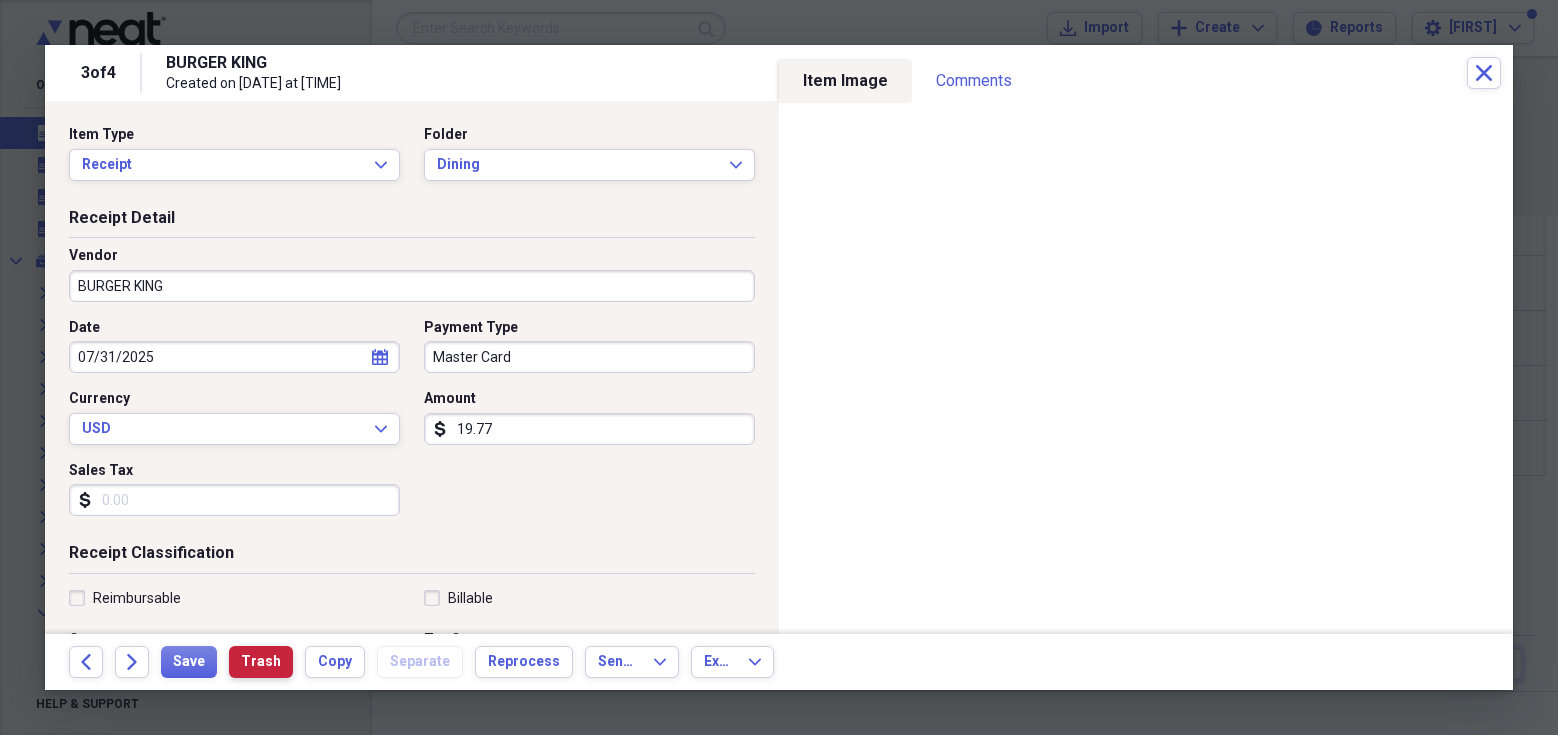 click on "Trash" at bounding box center (261, 662) 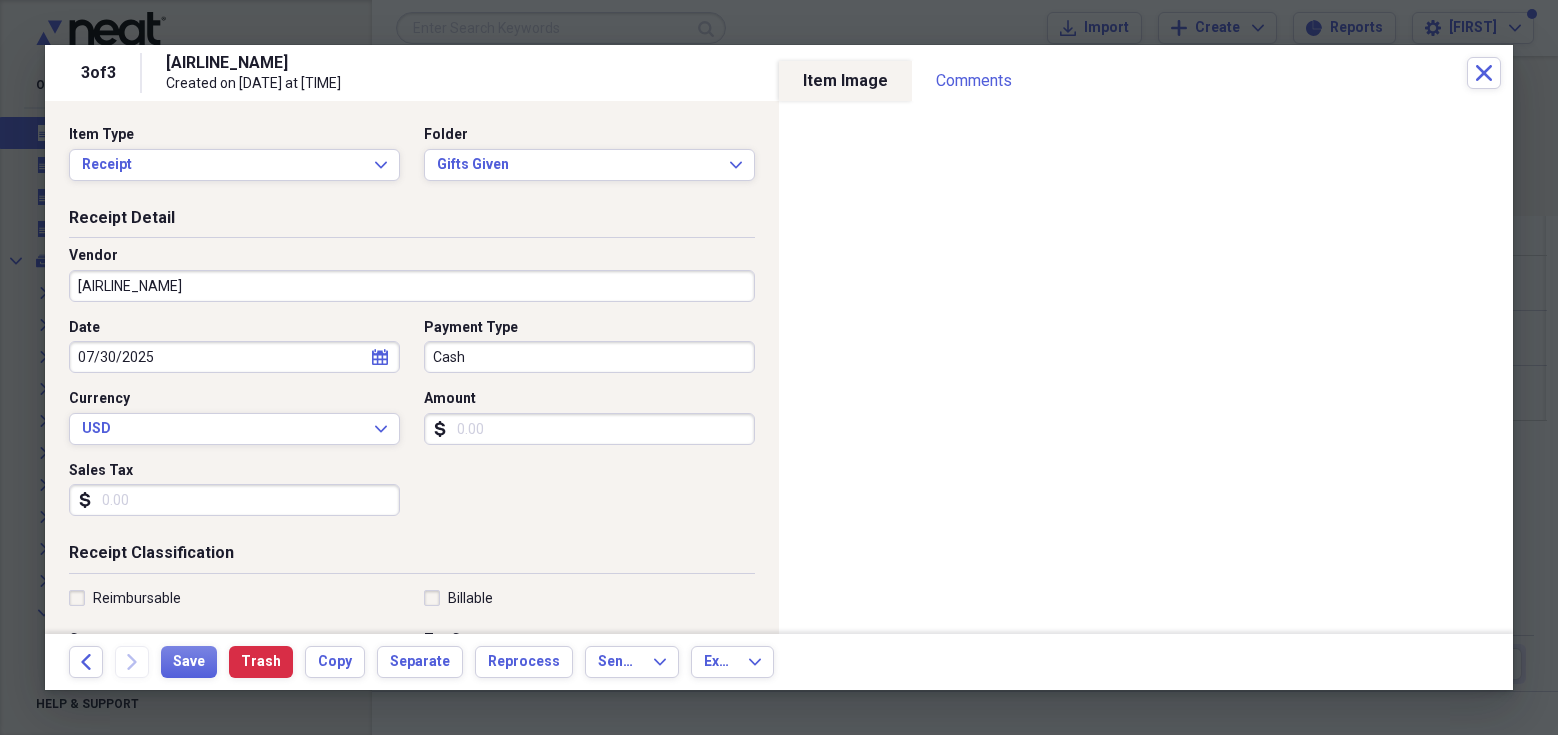 drag, startPoint x: 460, startPoint y: 425, endPoint x: 471, endPoint y: 431, distance: 12.529964 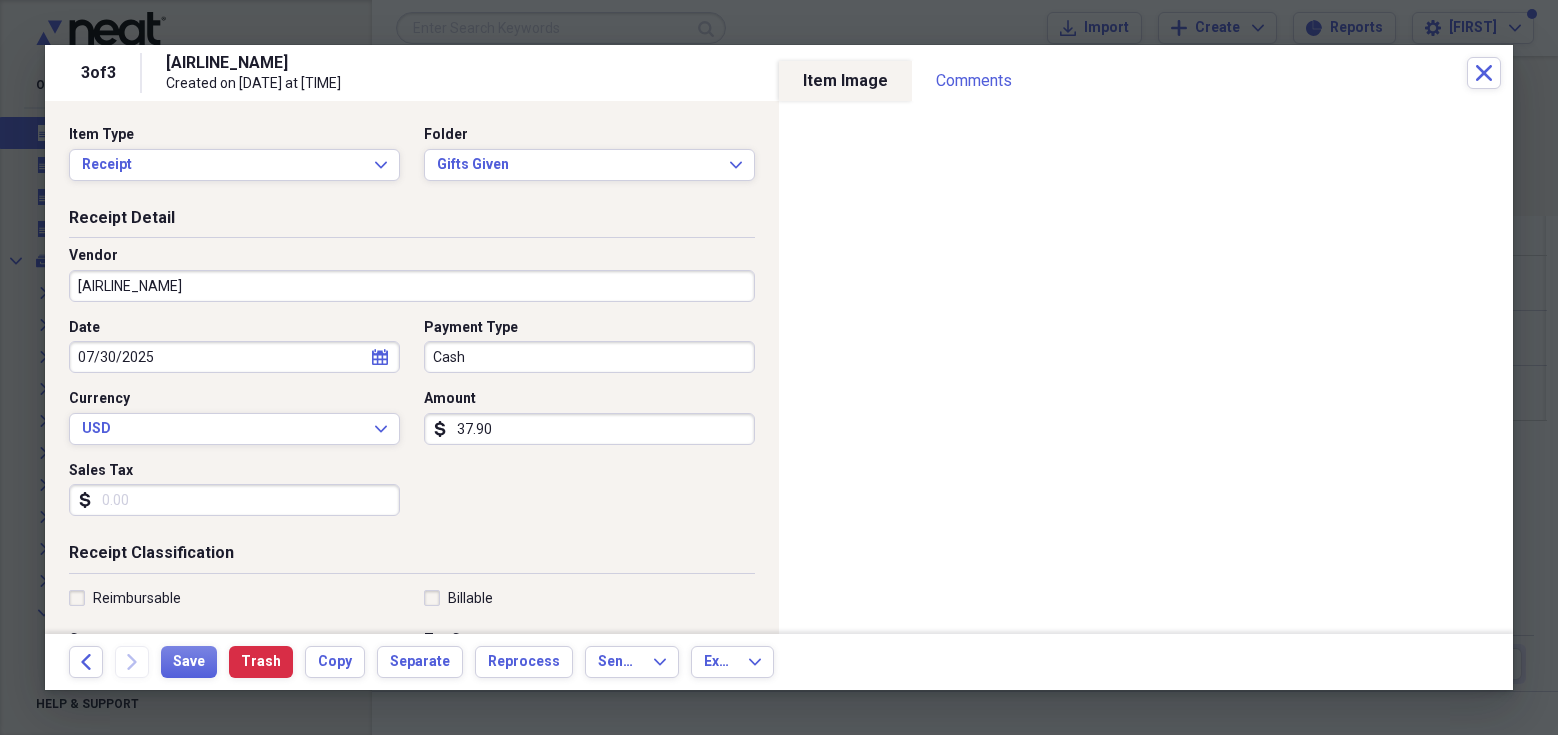 type on "[NUMBER]" 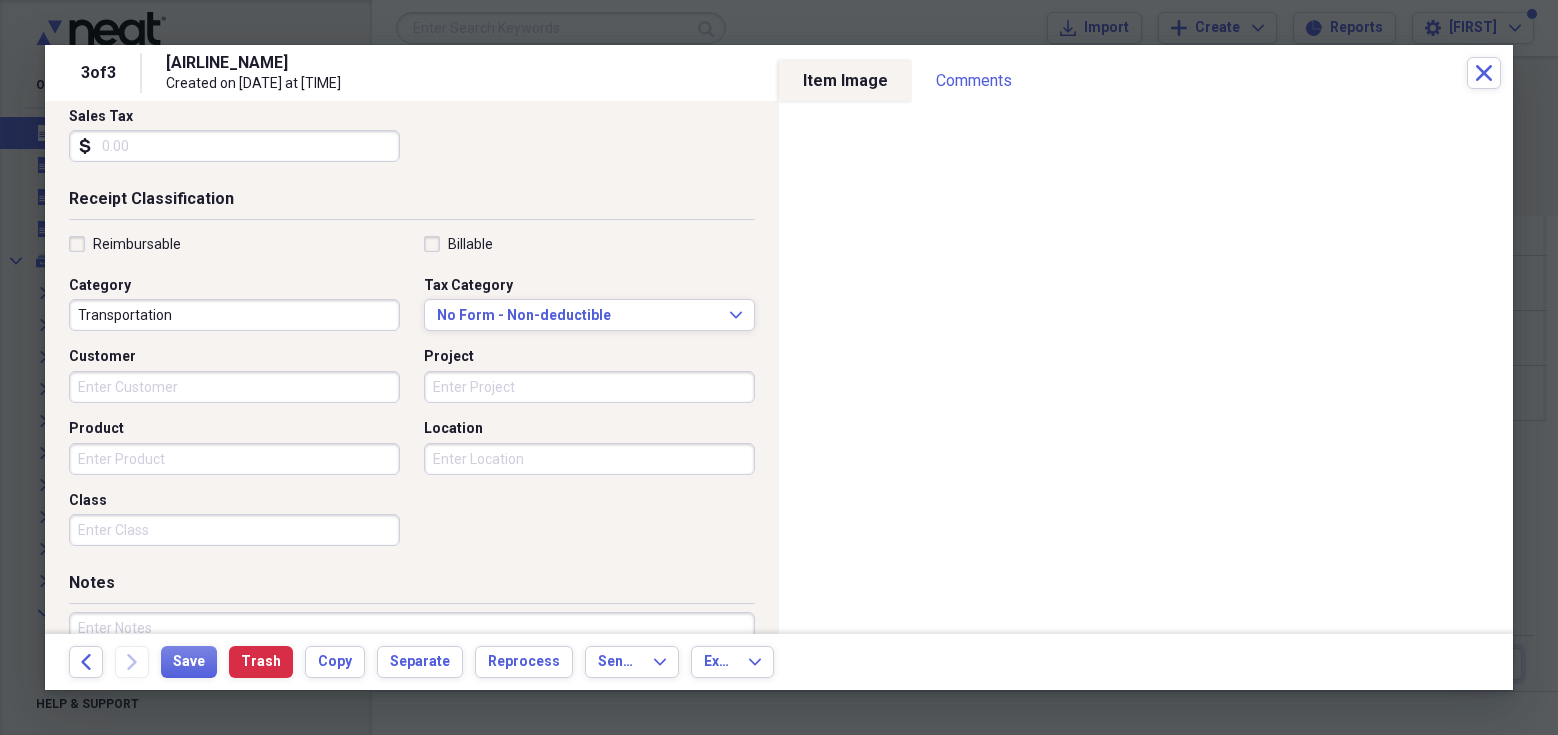scroll, scrollTop: 345, scrollLeft: 0, axis: vertical 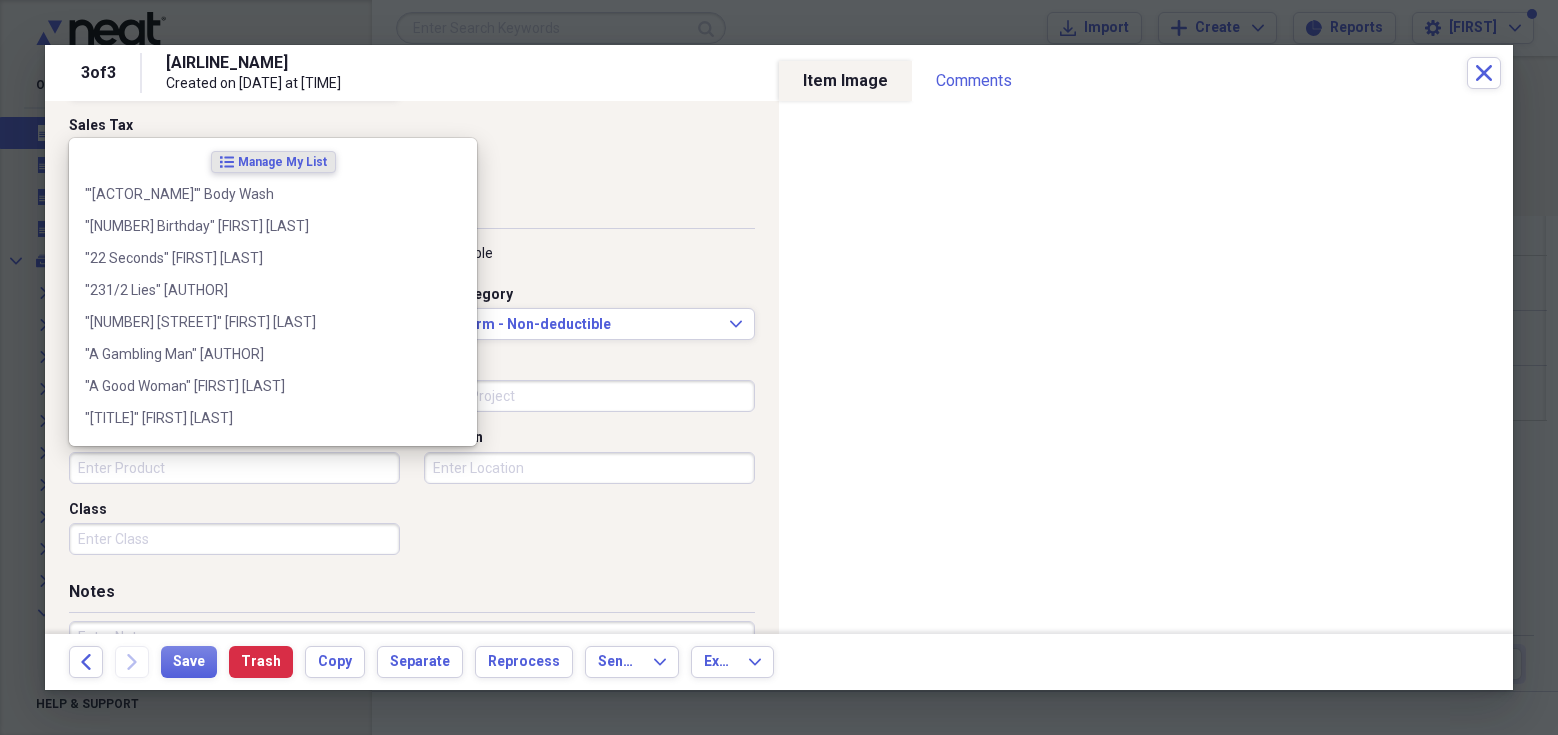 click on "Product" at bounding box center [234, 468] 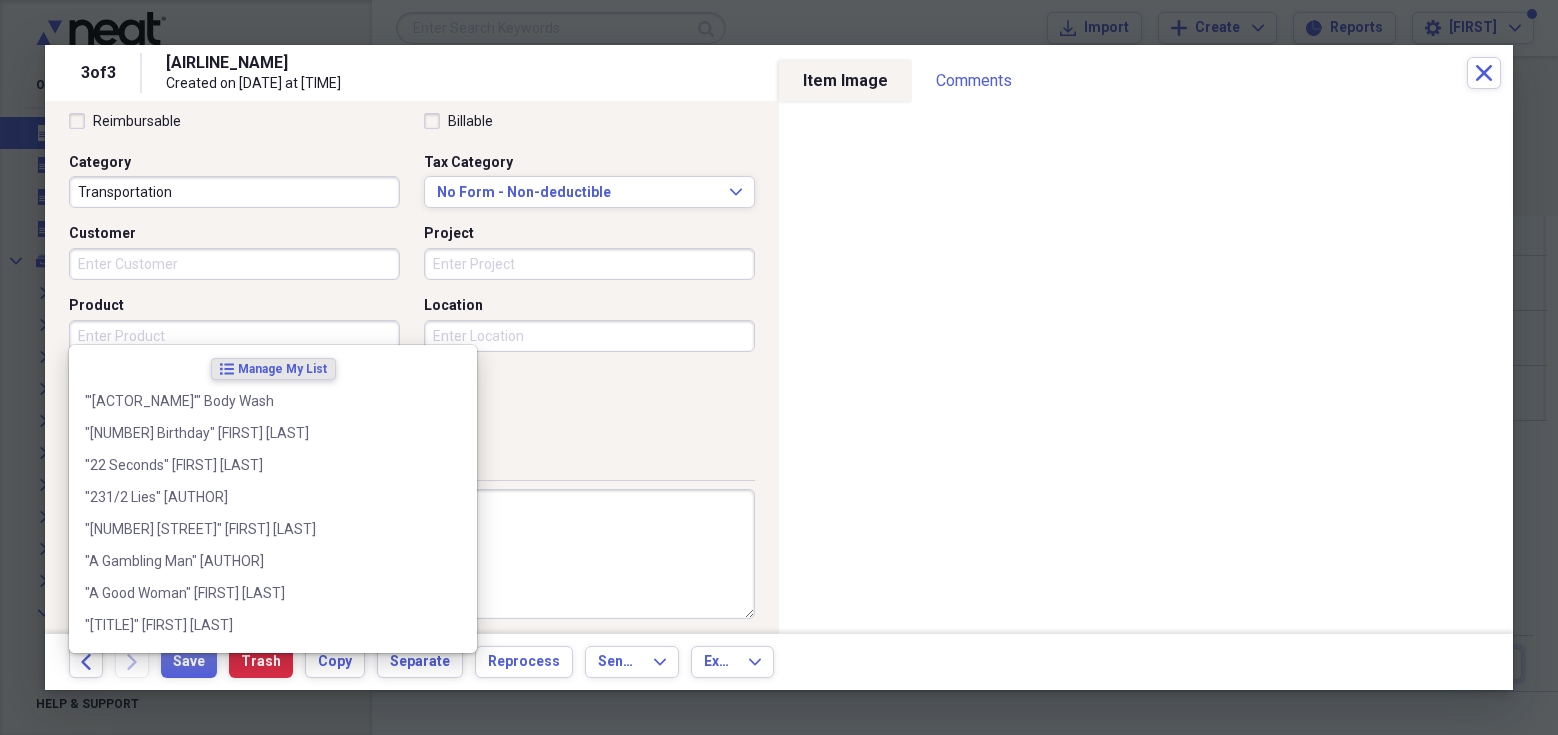 scroll, scrollTop: 479, scrollLeft: 0, axis: vertical 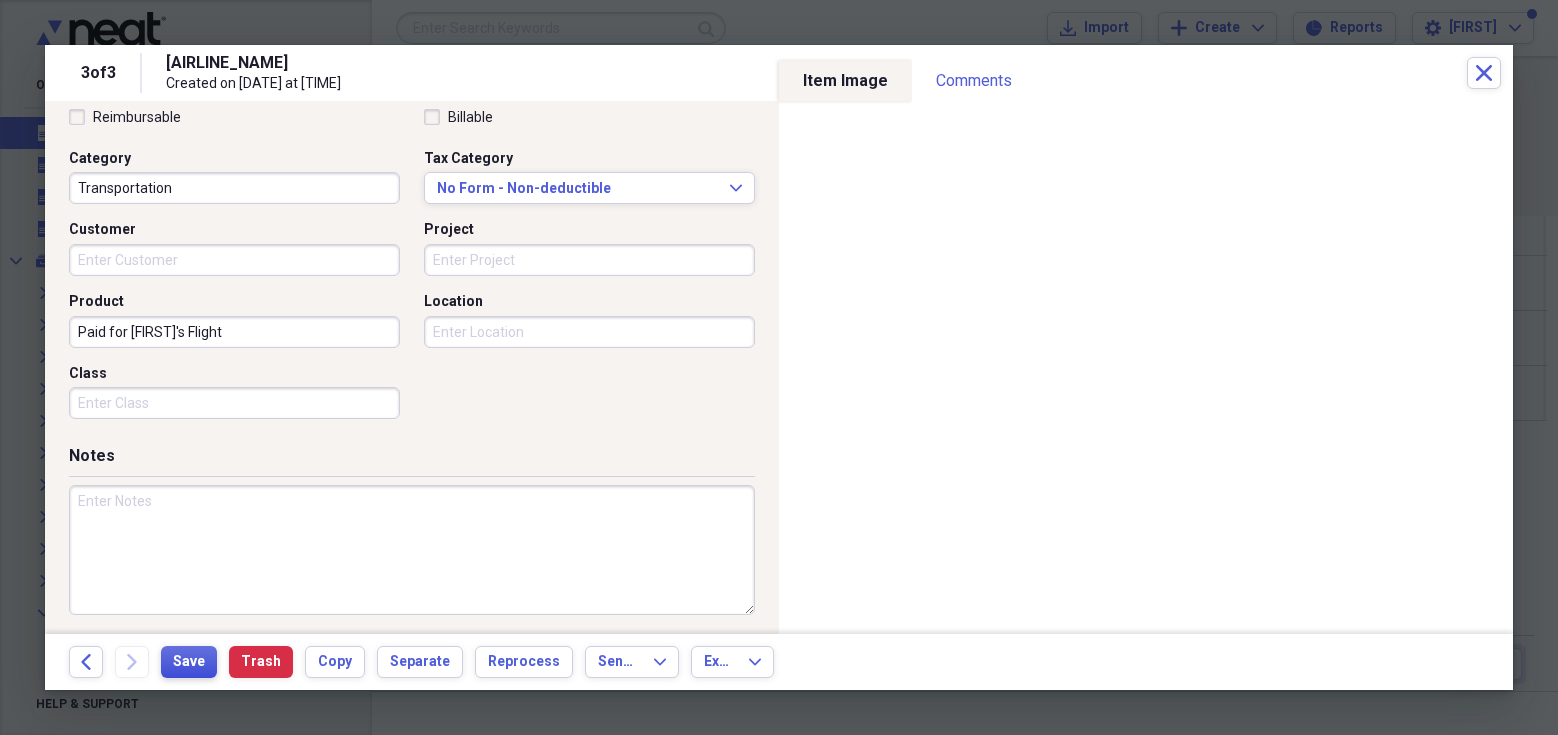type on "Paid for [FIRST]'s Flight" 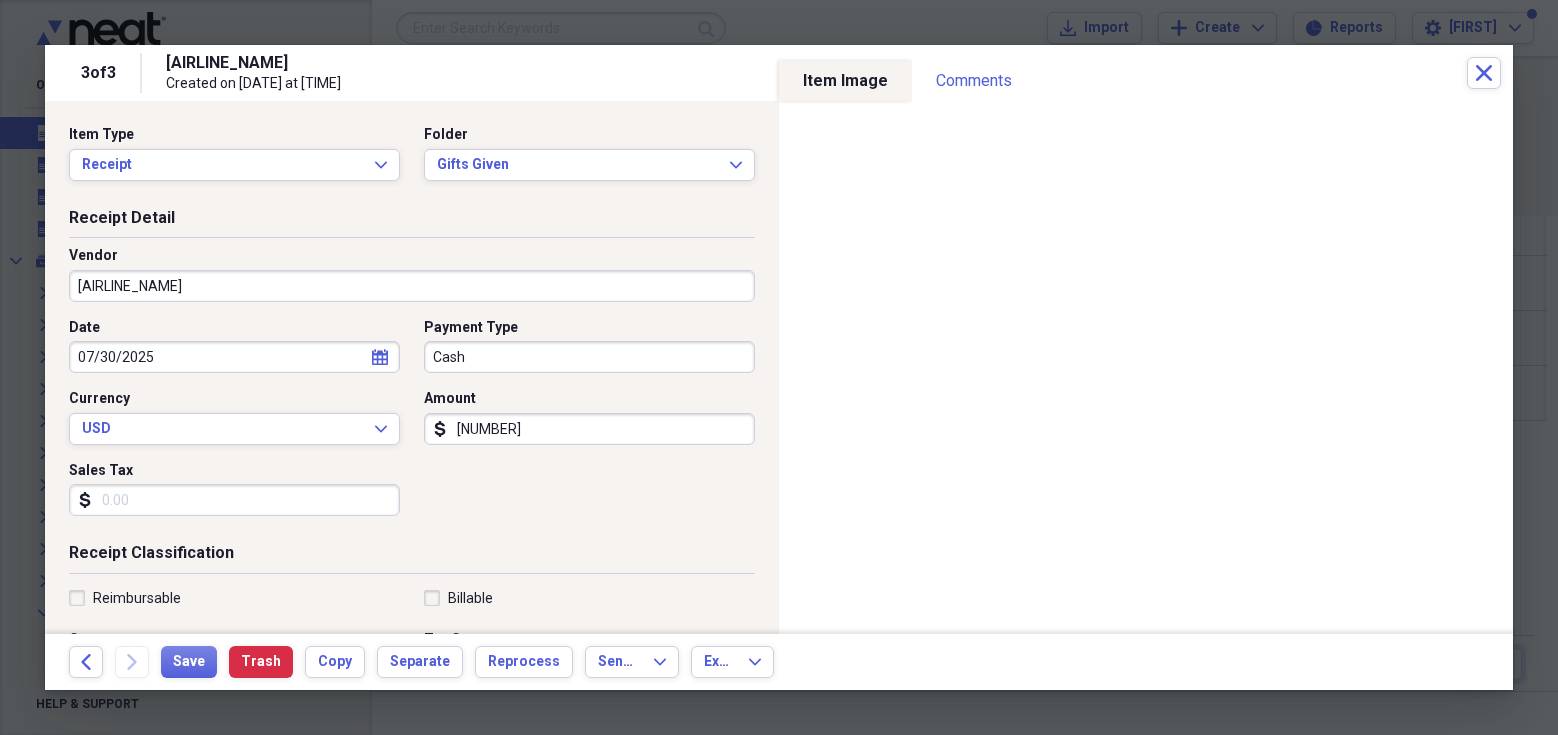 scroll, scrollTop: 0, scrollLeft: 0, axis: both 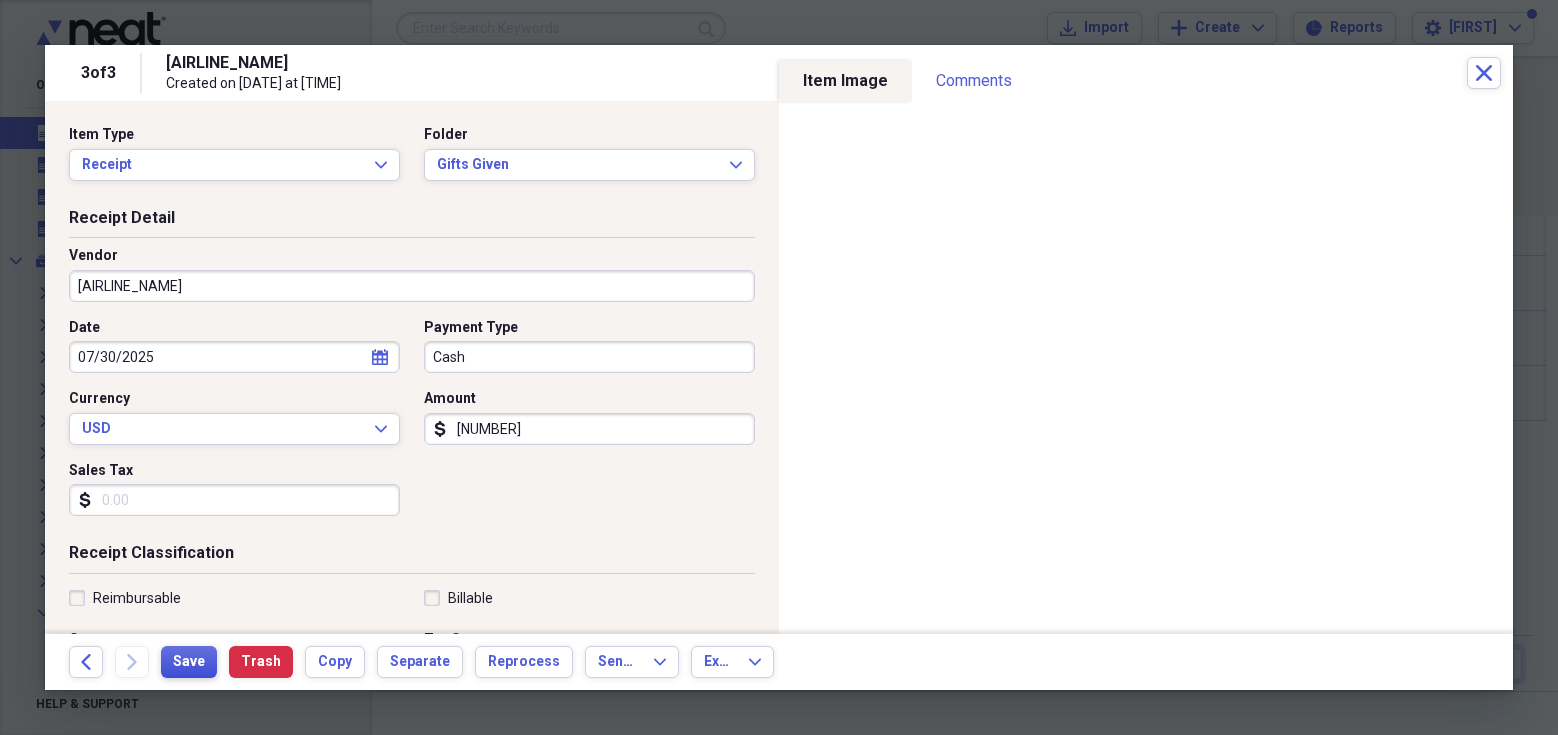 click on "Save" at bounding box center (189, 662) 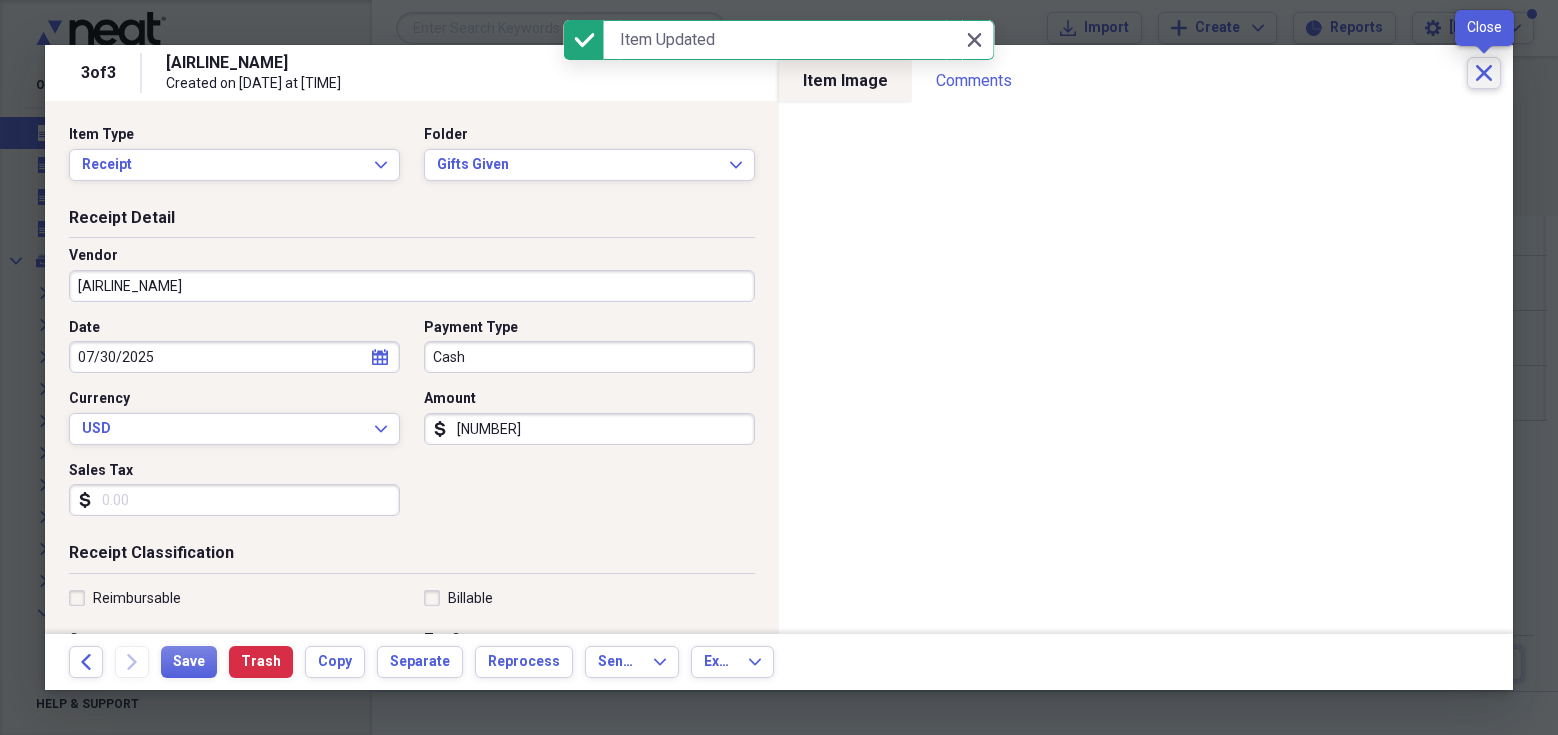 click on "Close" 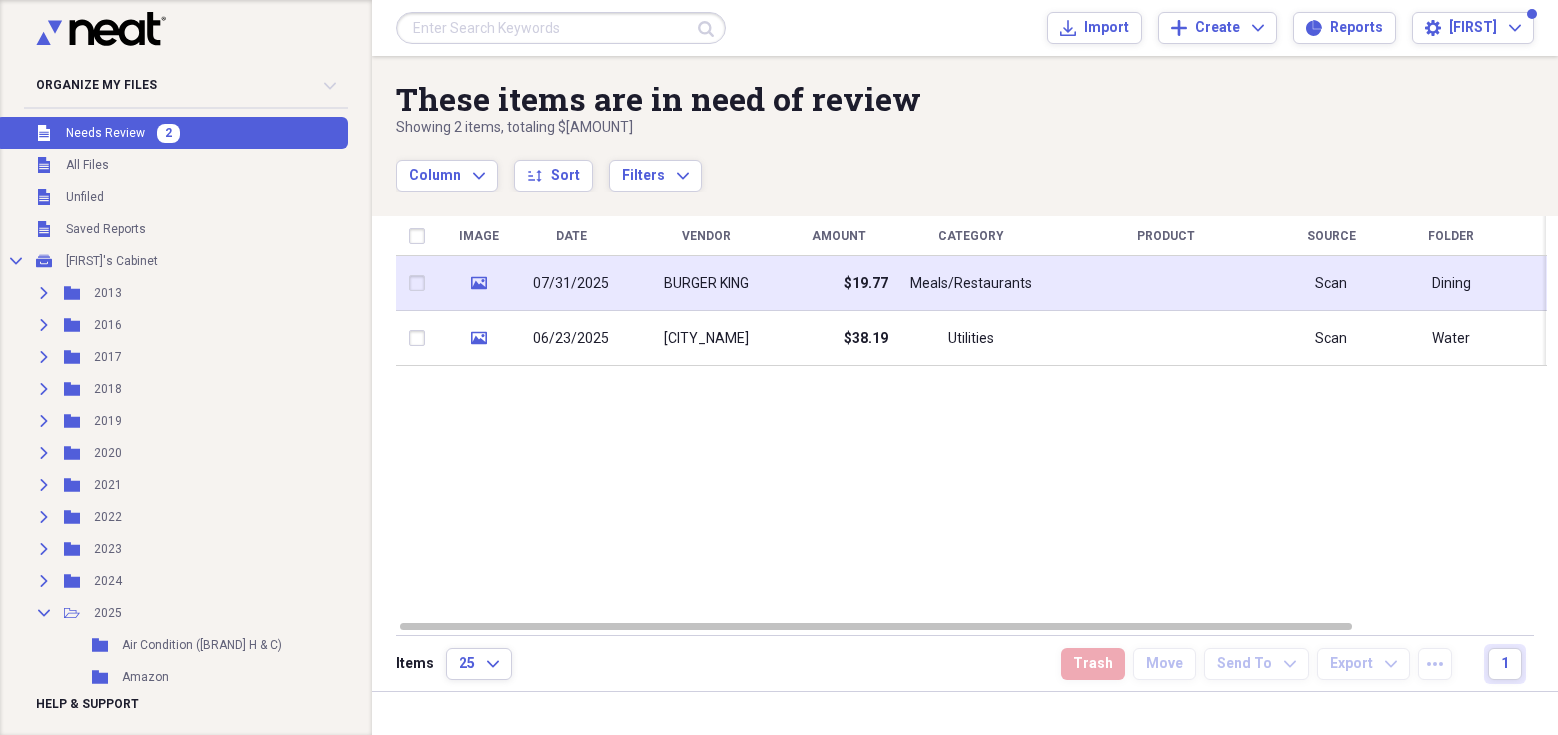 click on "BURGER KING" at bounding box center [706, 284] 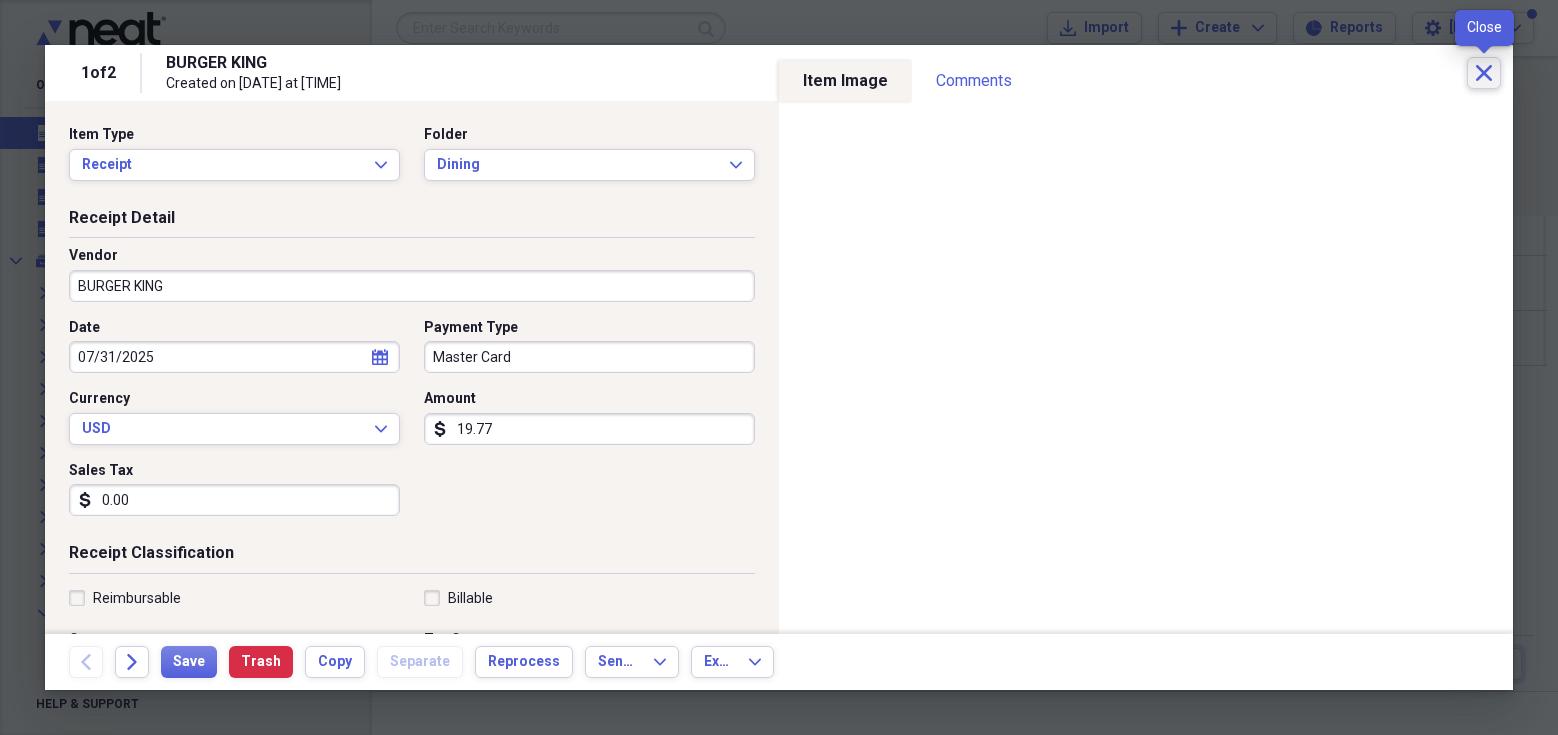 click on "Close" 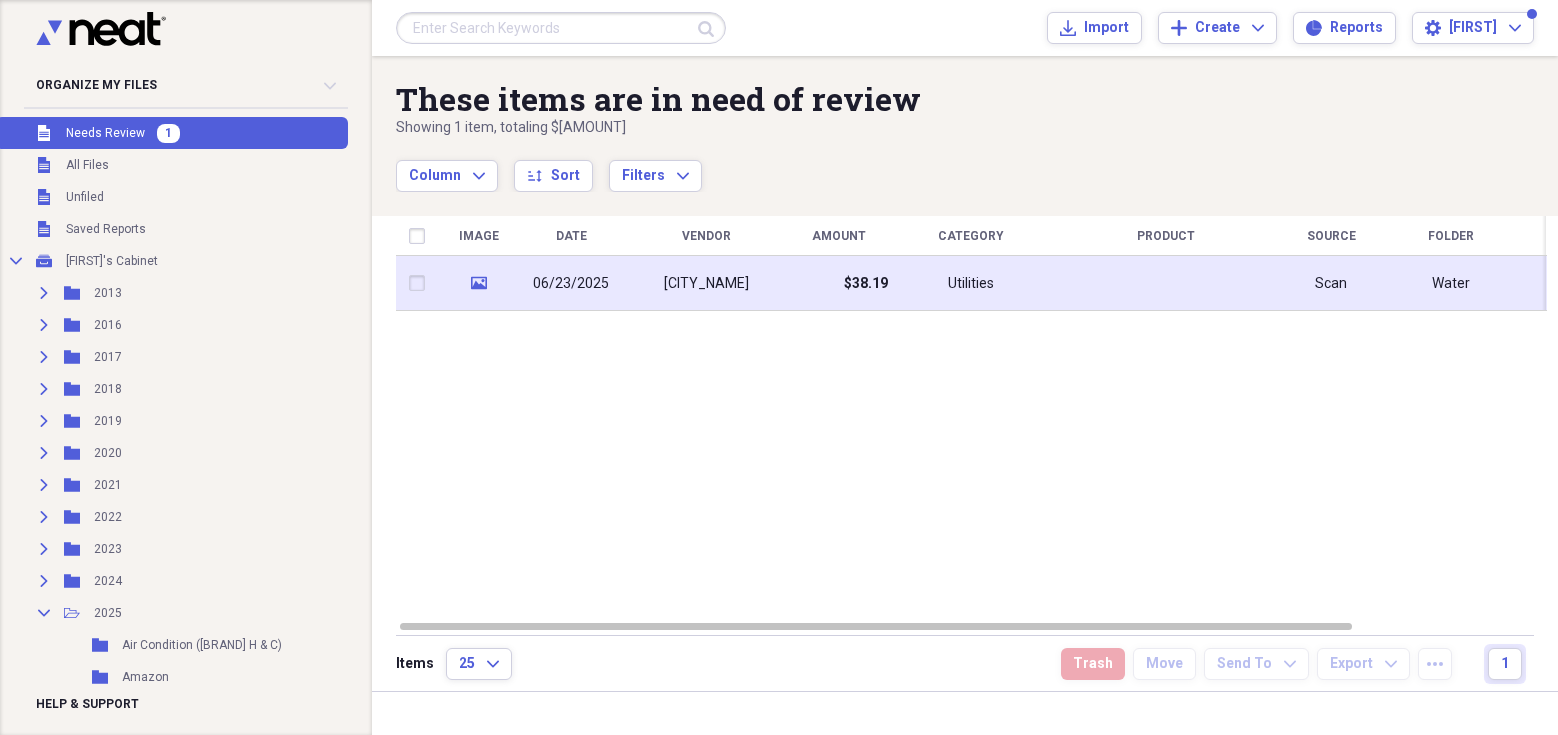 click on "[CITY_NAME]" at bounding box center [706, 283] 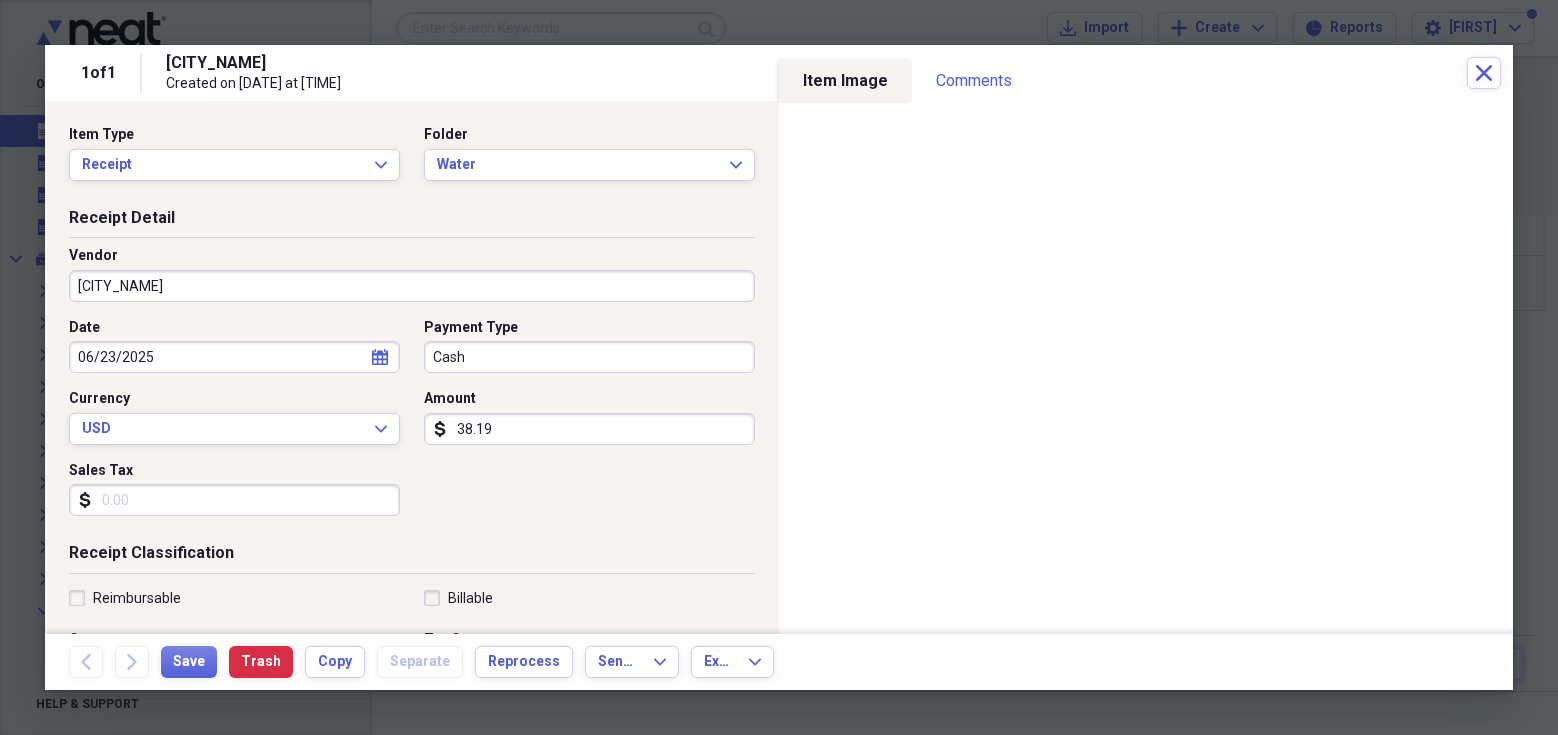 click 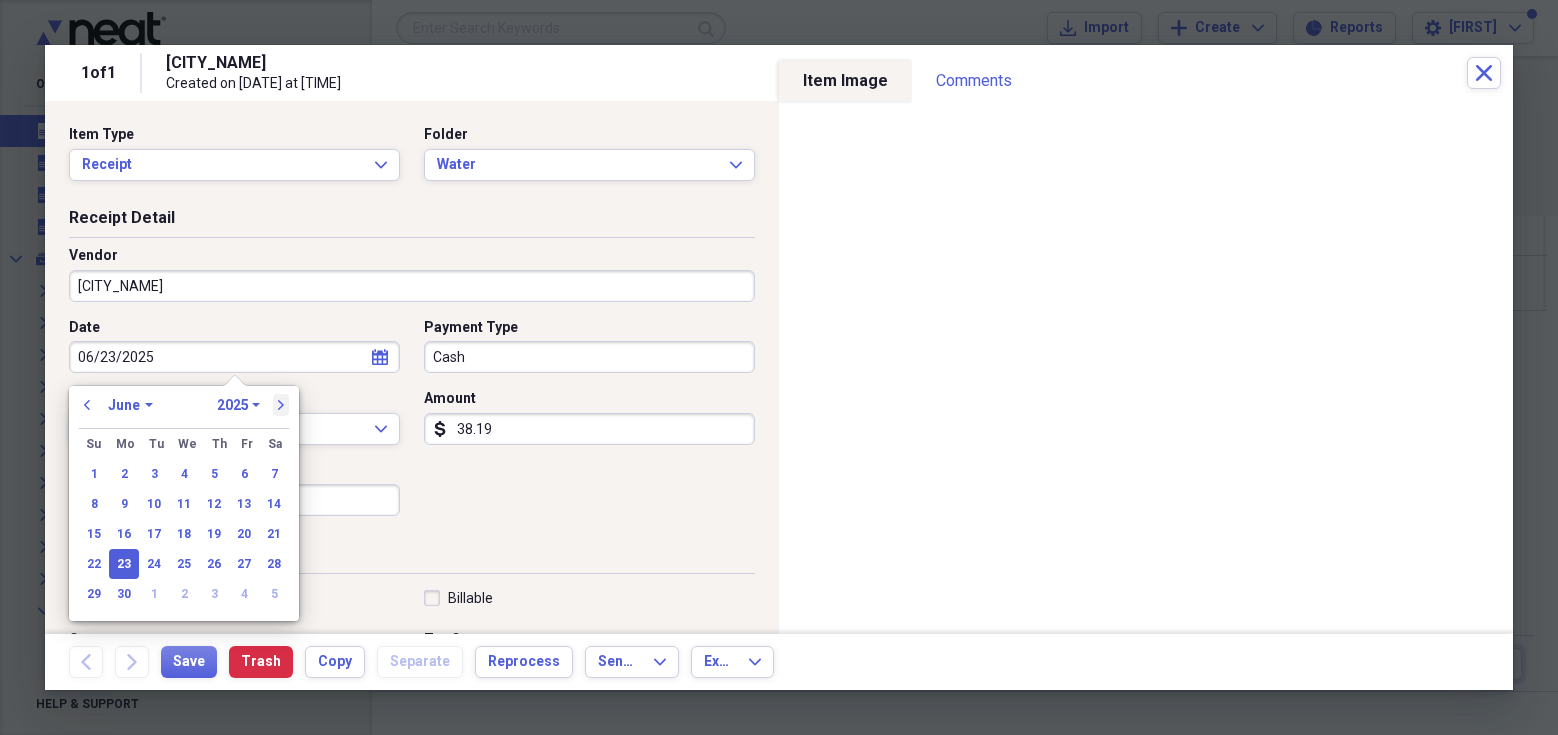 click on "next" at bounding box center (281, 405) 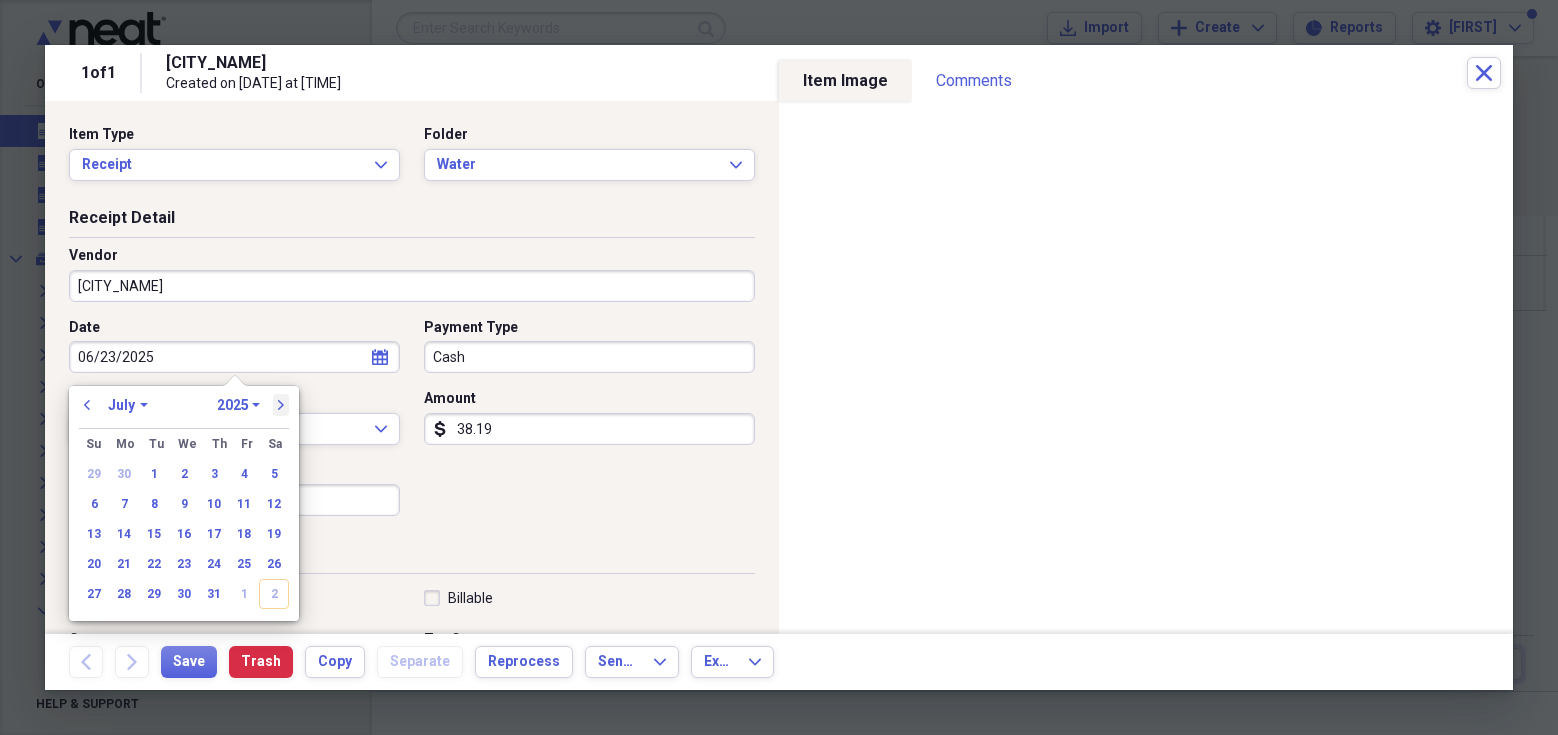 click on "next" at bounding box center [281, 405] 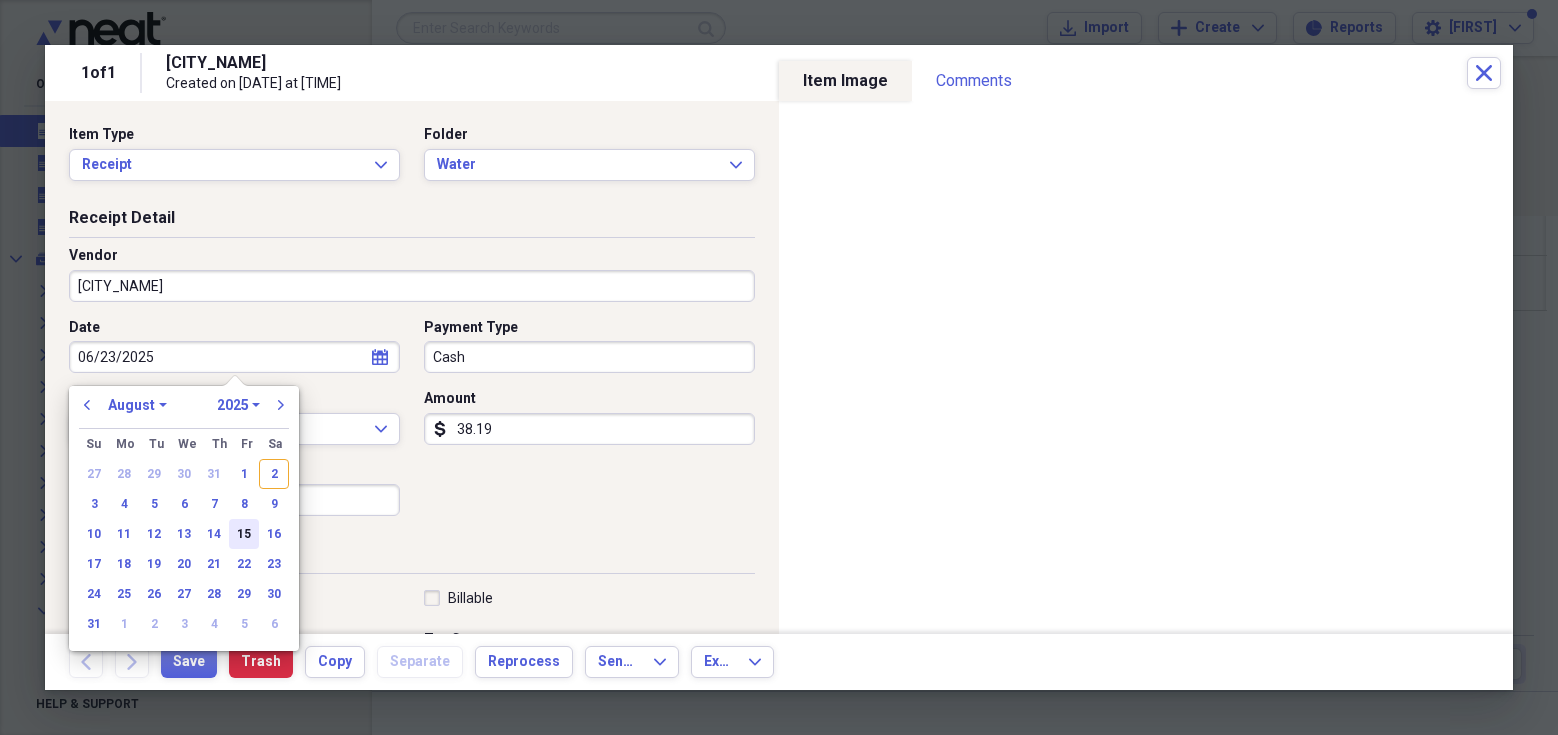 click on "15" at bounding box center (244, 534) 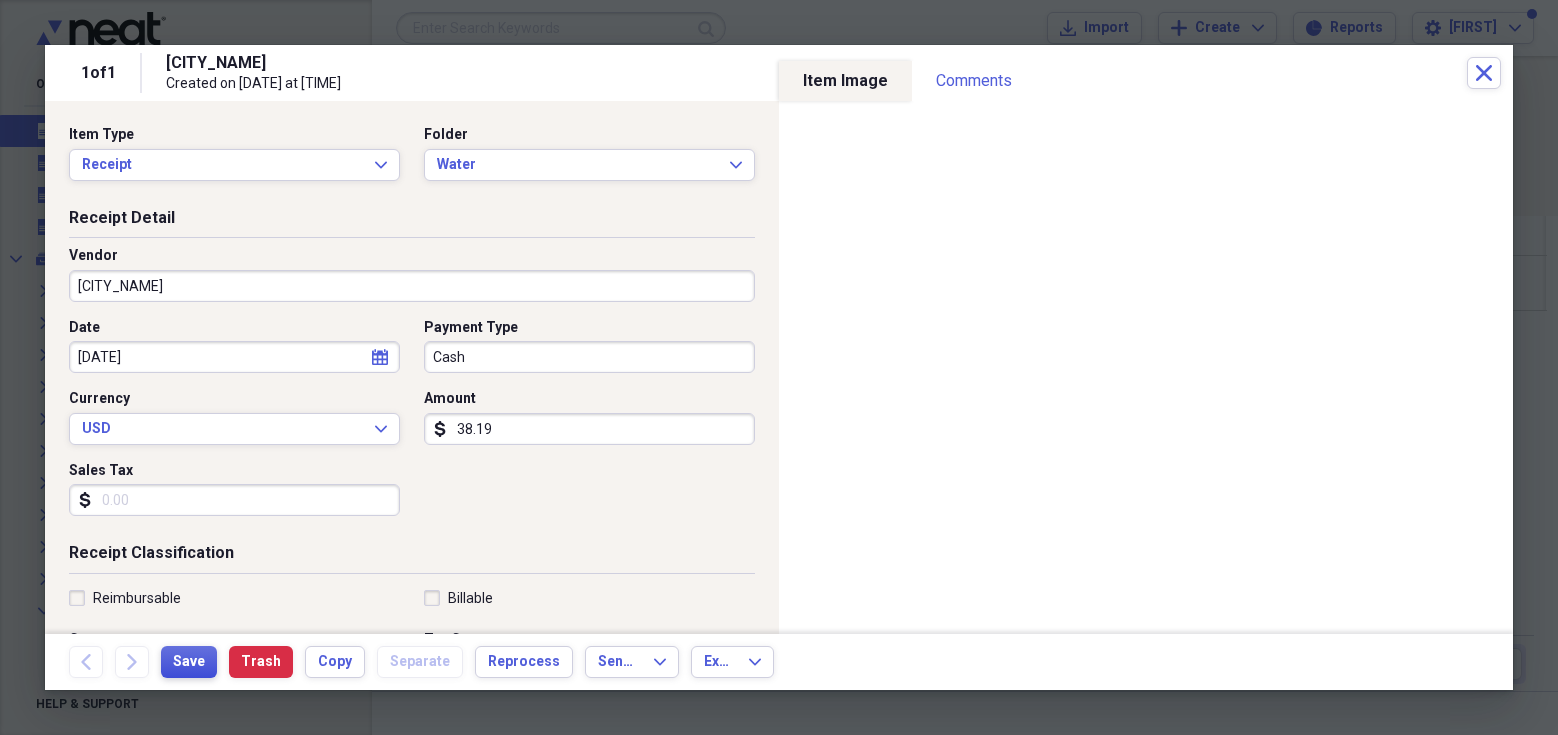 click on "Save" at bounding box center (189, 662) 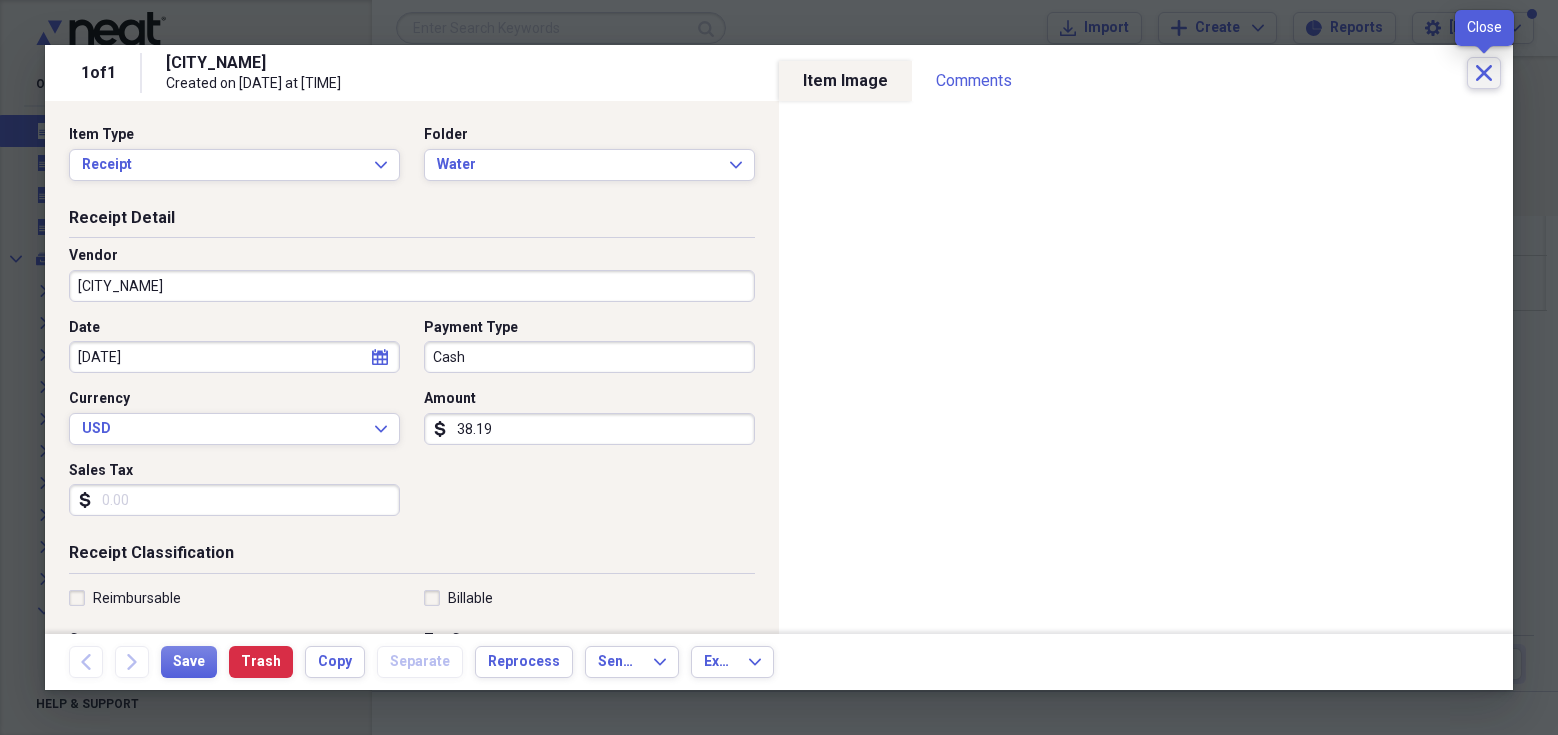 click on "Close" 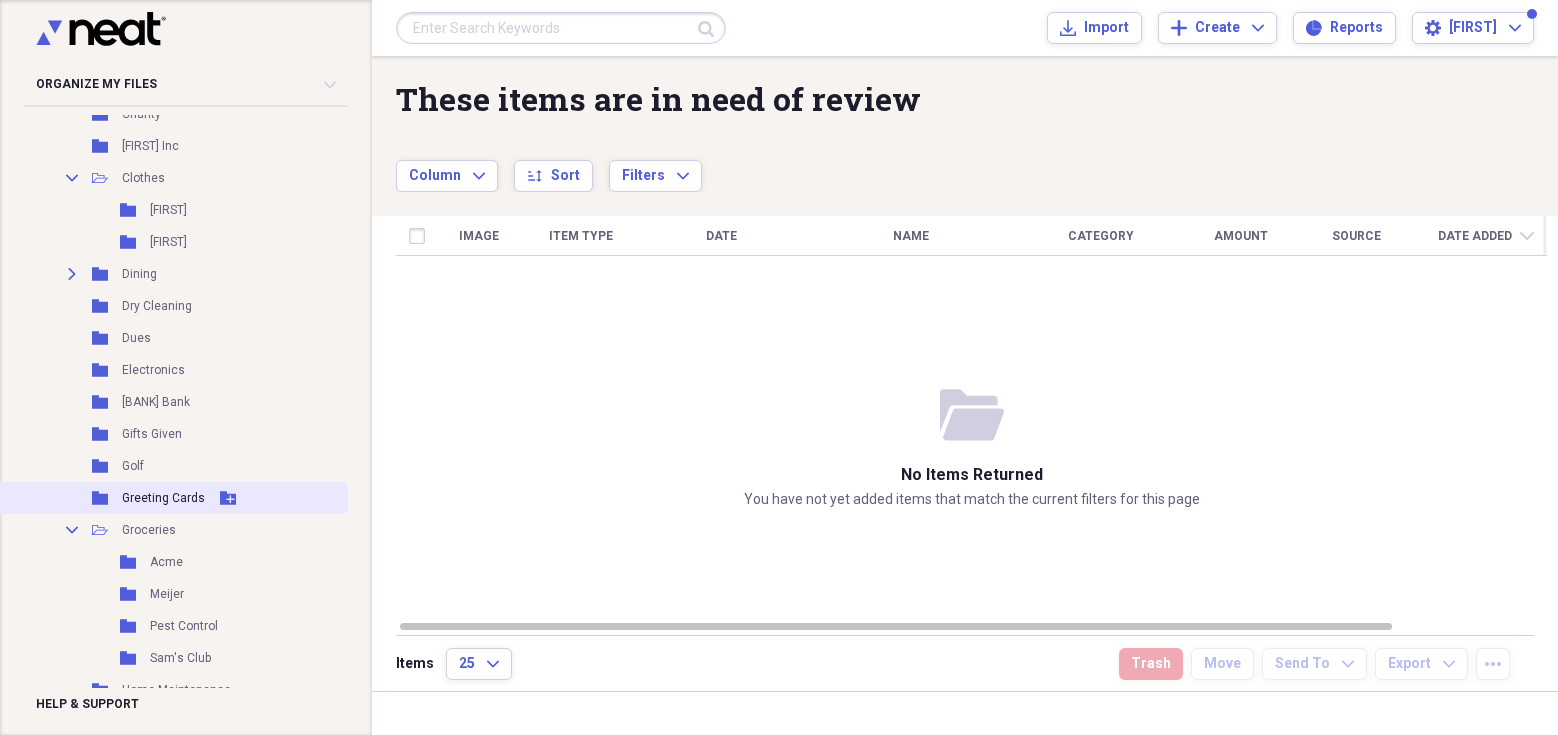 scroll, scrollTop: 788, scrollLeft: 0, axis: vertical 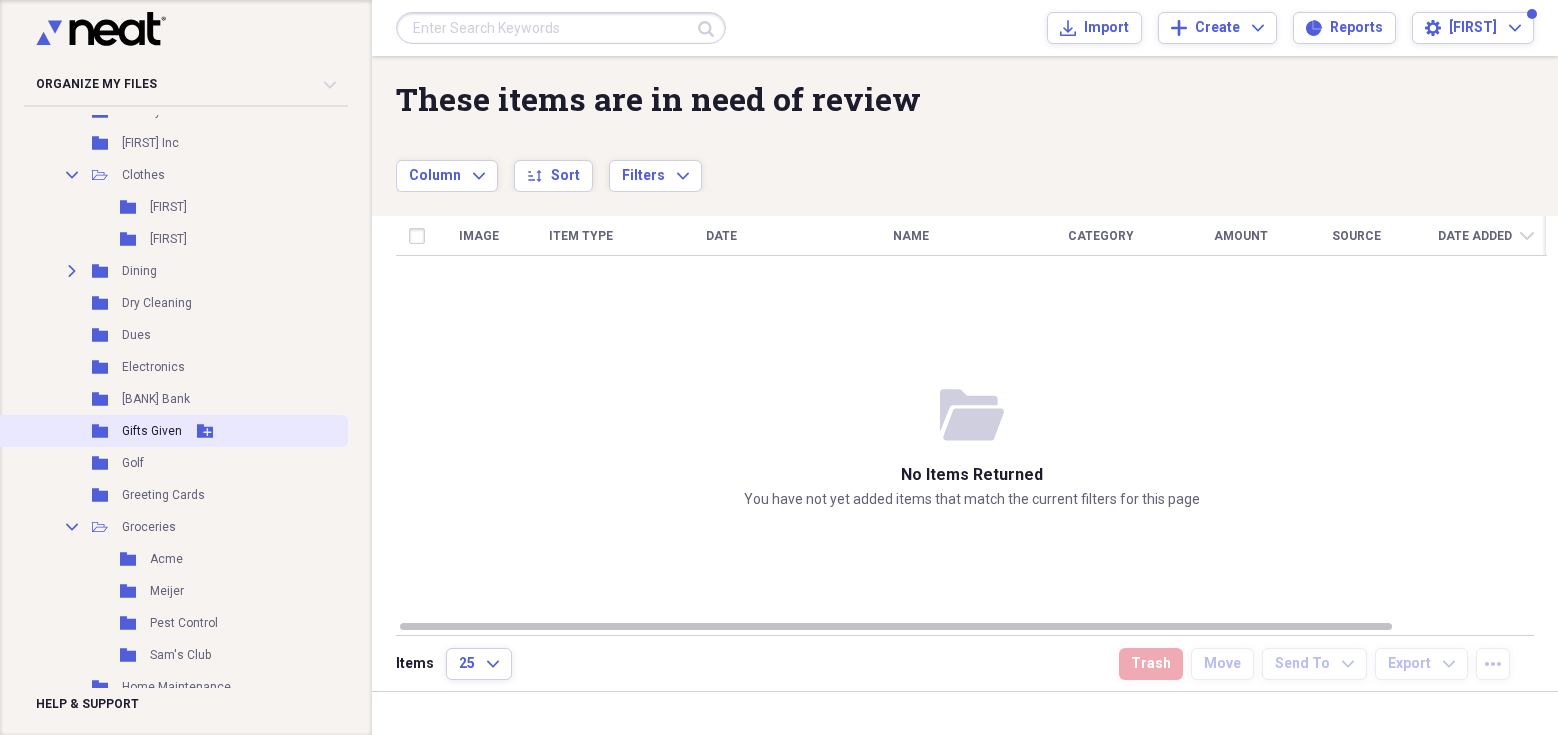 click on "Gifts Given" at bounding box center [152, 431] 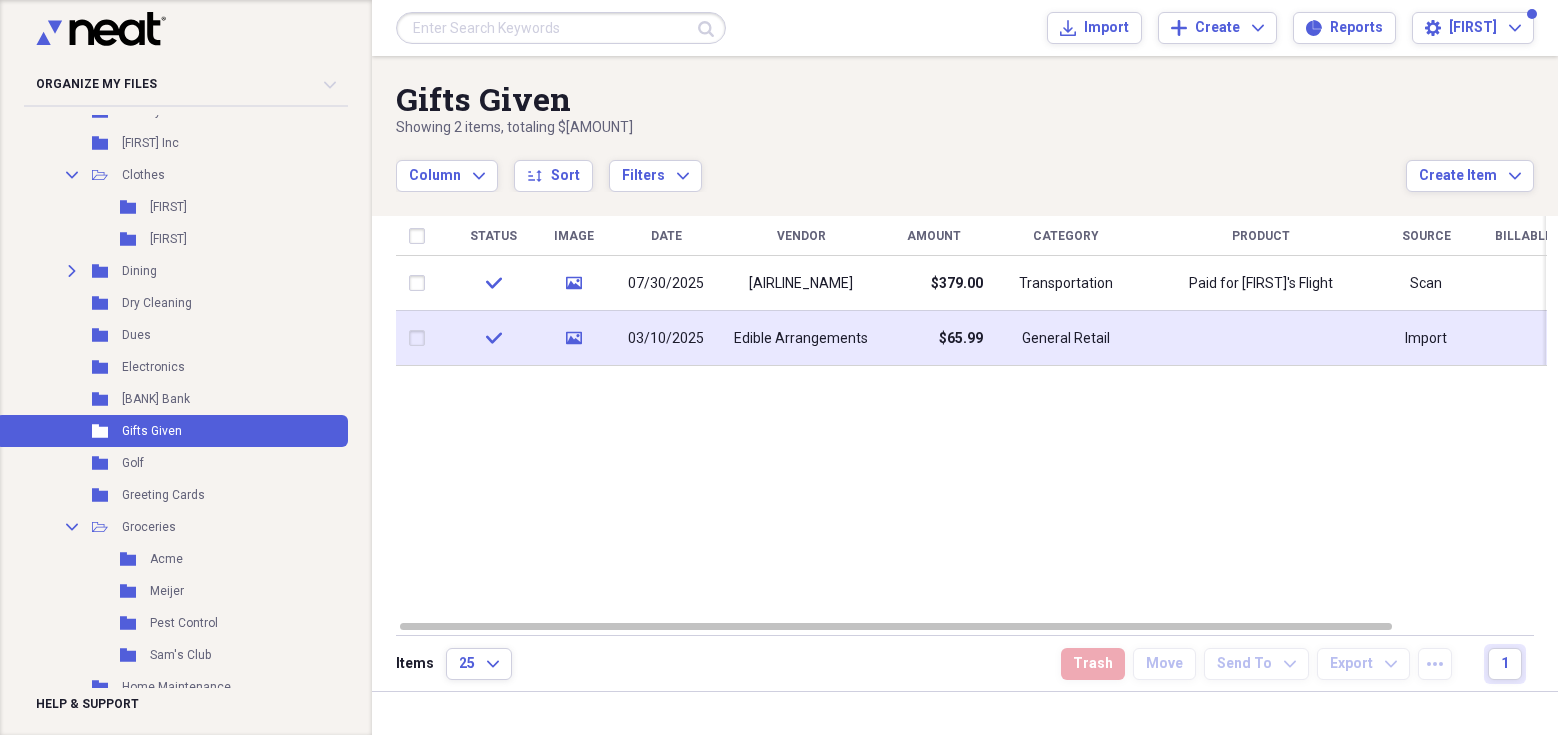 click on "03/10/2025" at bounding box center [666, 338] 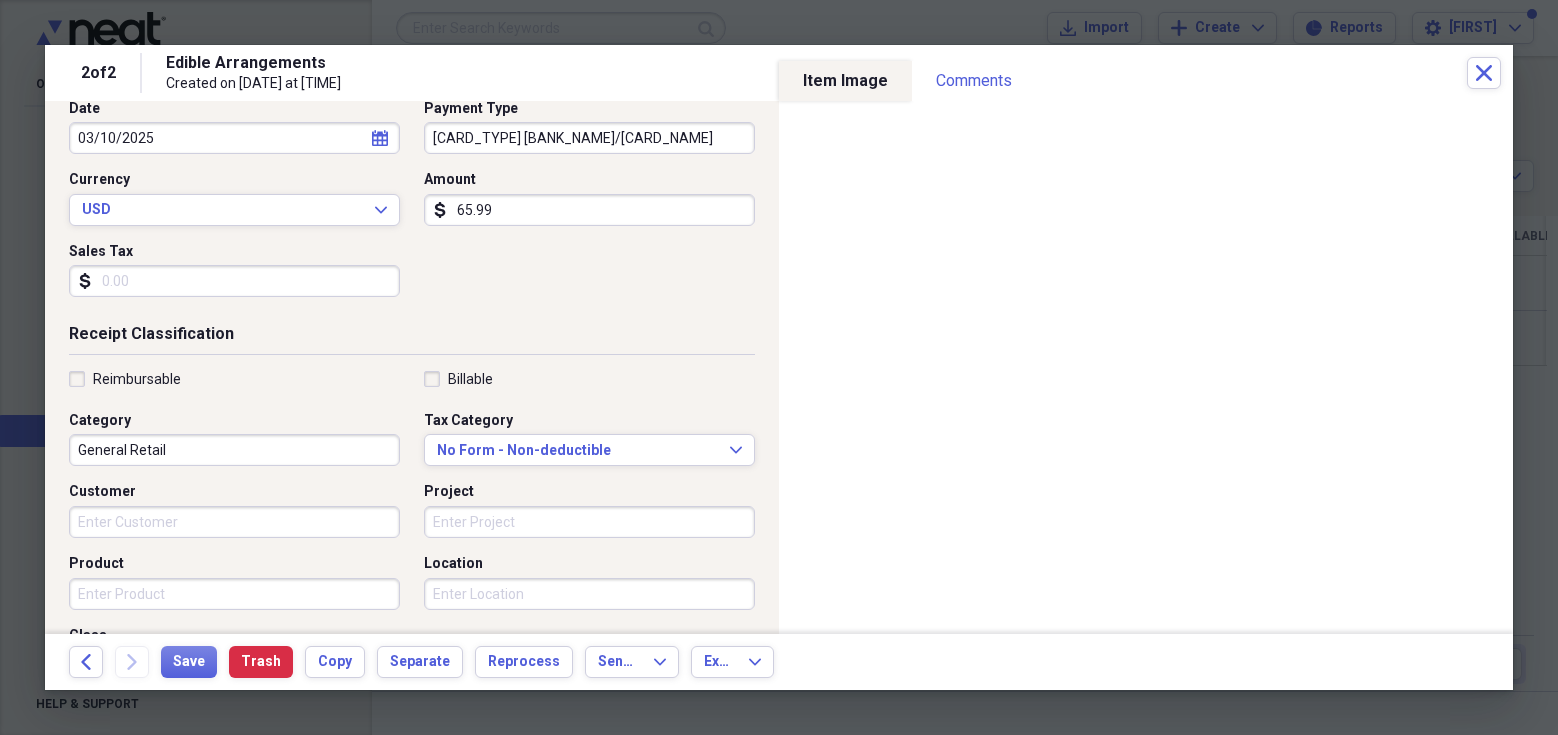 scroll, scrollTop: 215, scrollLeft: 0, axis: vertical 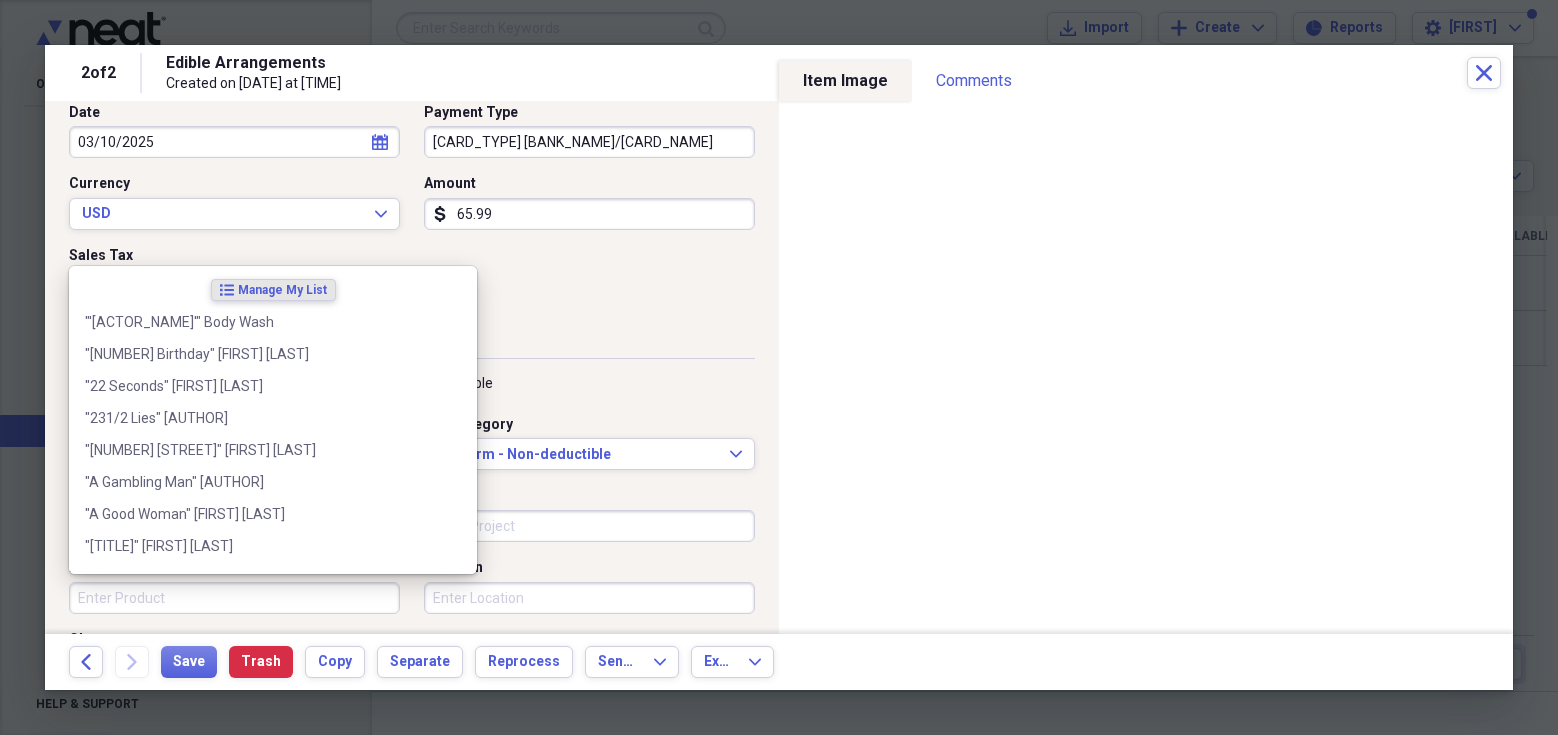 click on "Product" at bounding box center [234, 598] 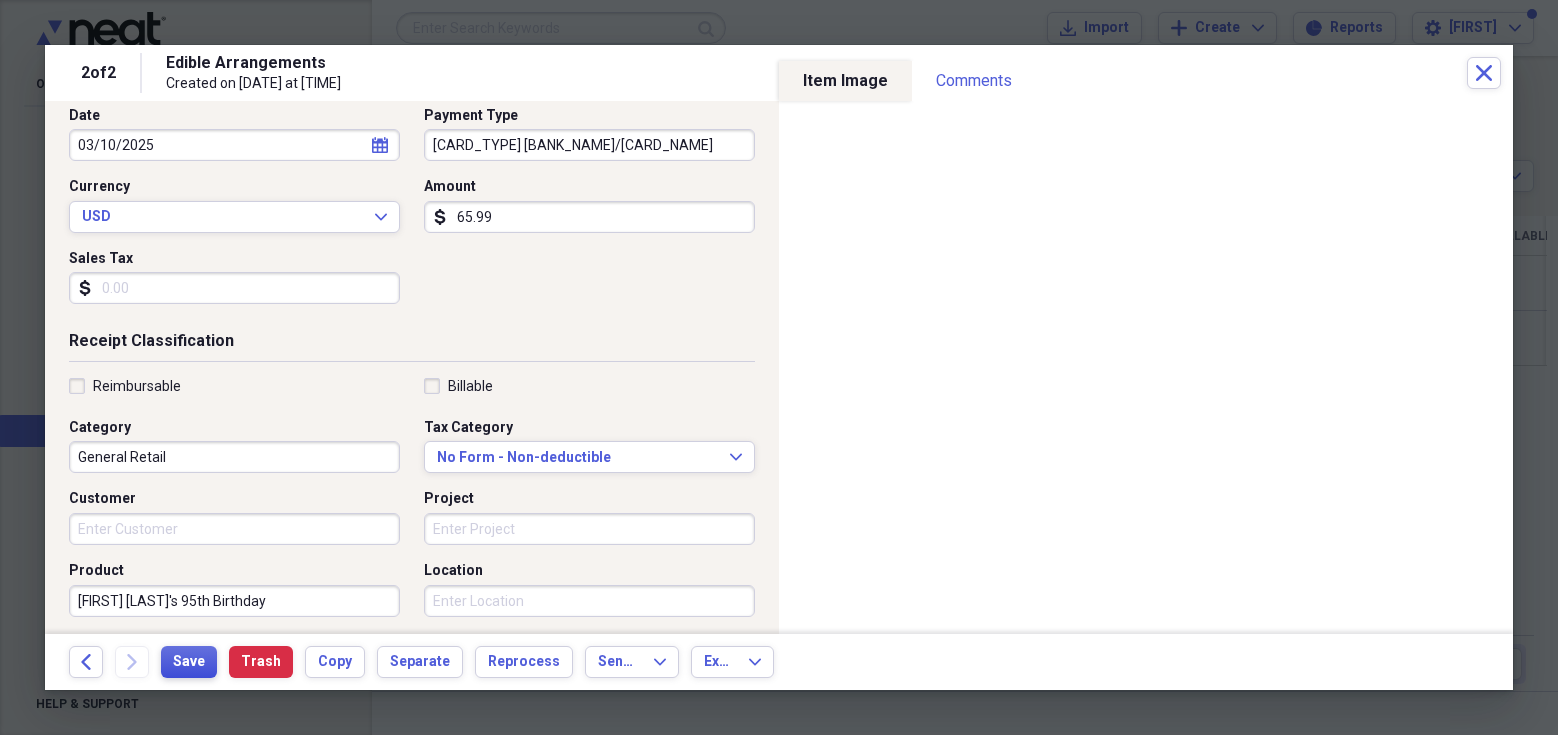 type on "[FIRST] [LAST]'s 95th Birthday" 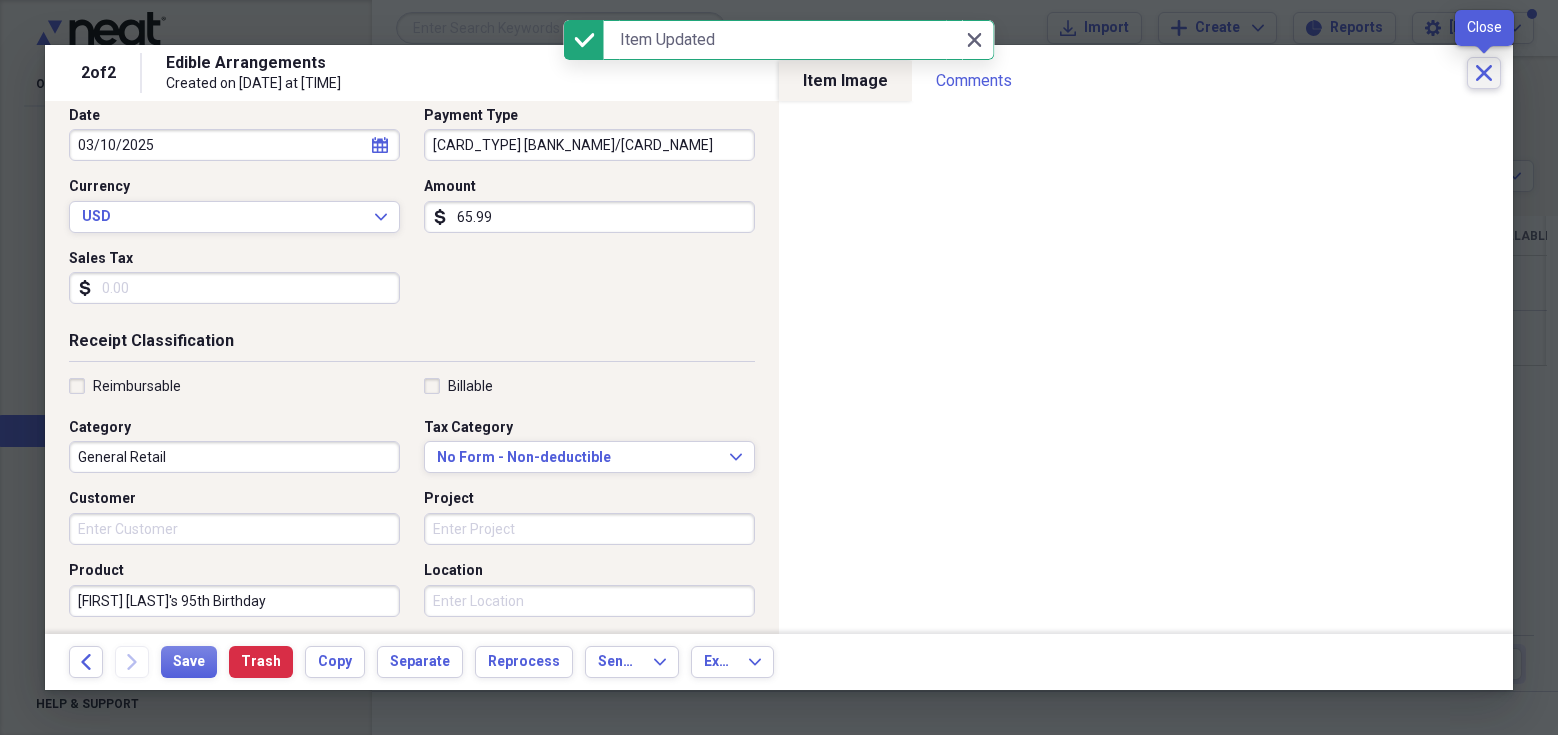 click 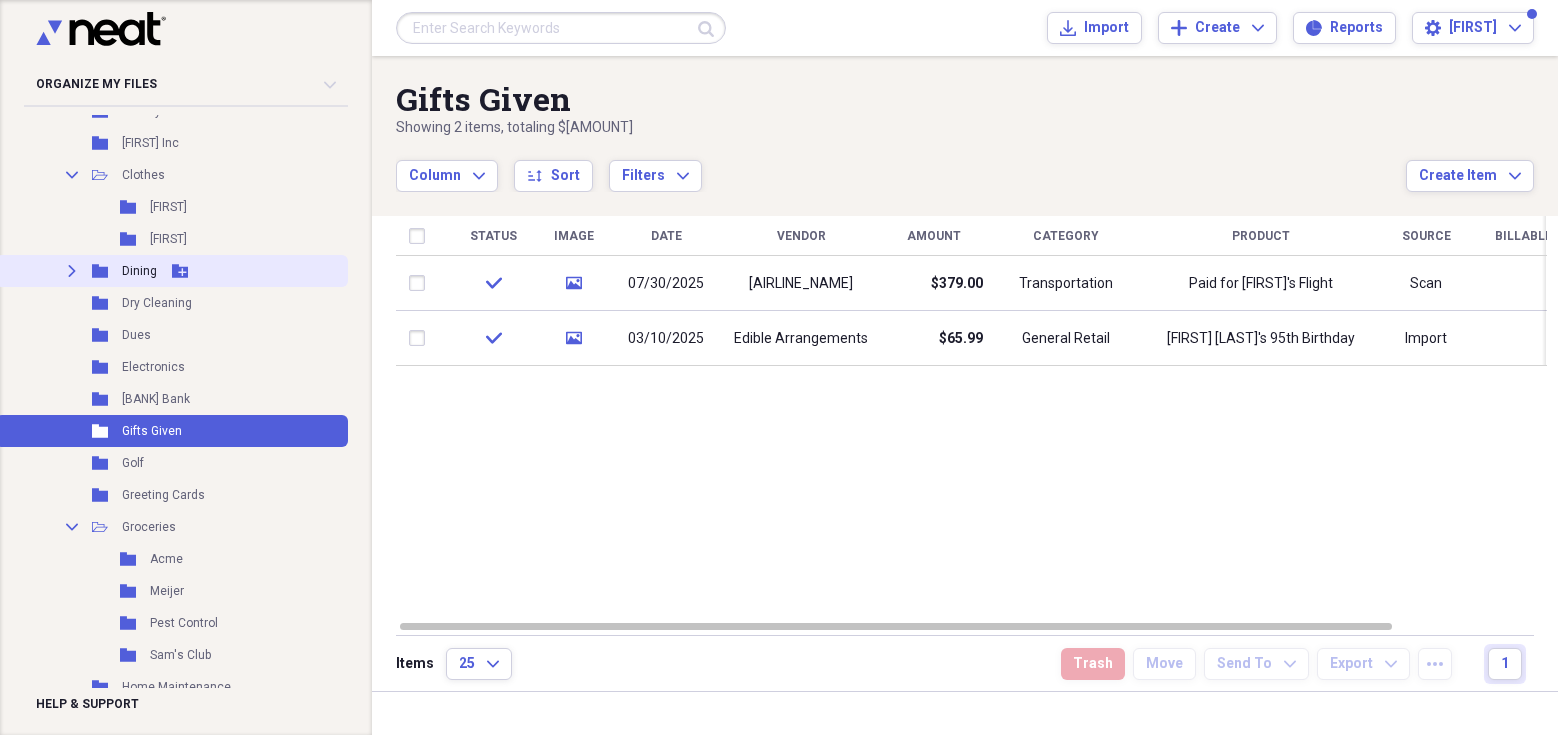 click on "Expand Folder Dining Add Folder" at bounding box center (172, 271) 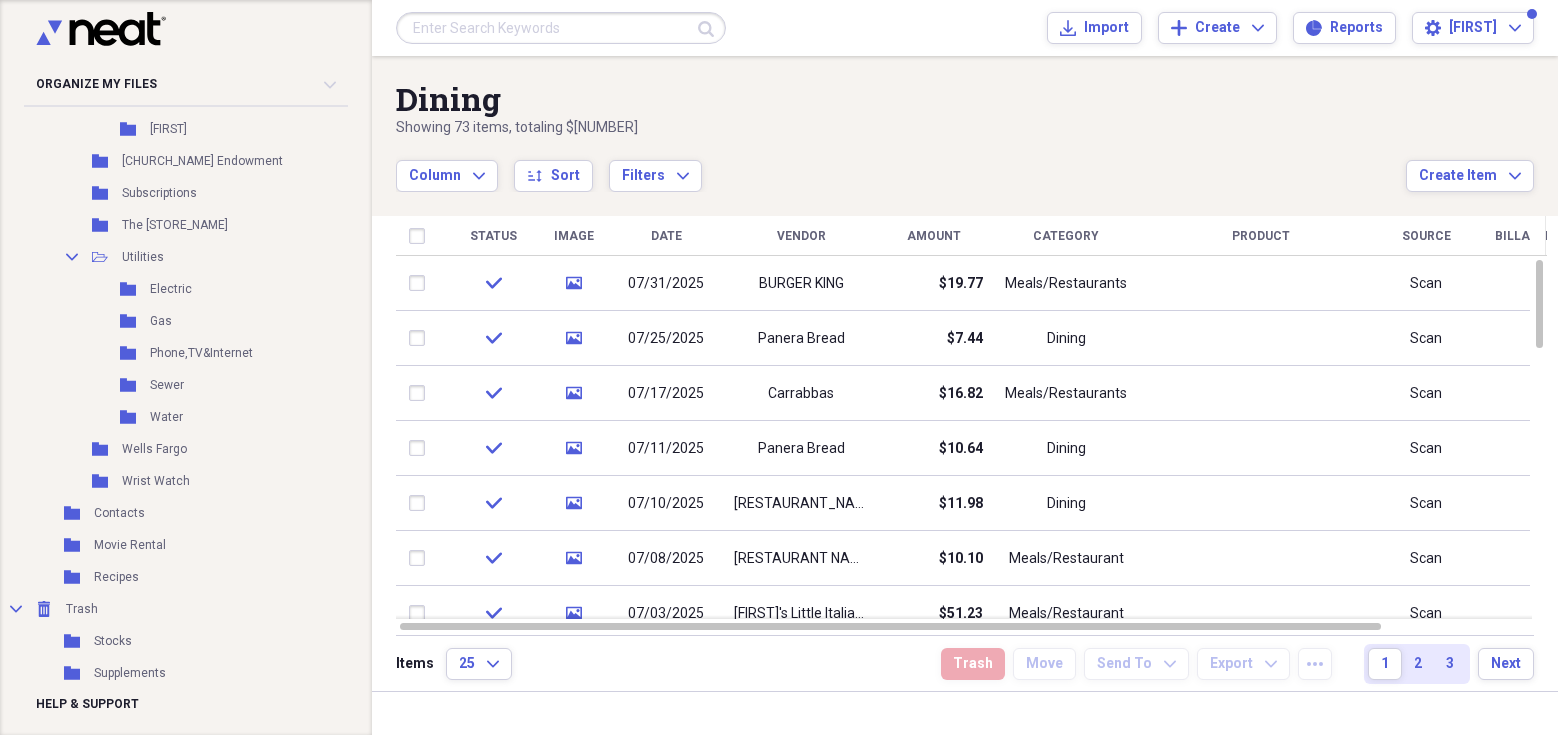 scroll, scrollTop: 1793, scrollLeft: 0, axis: vertical 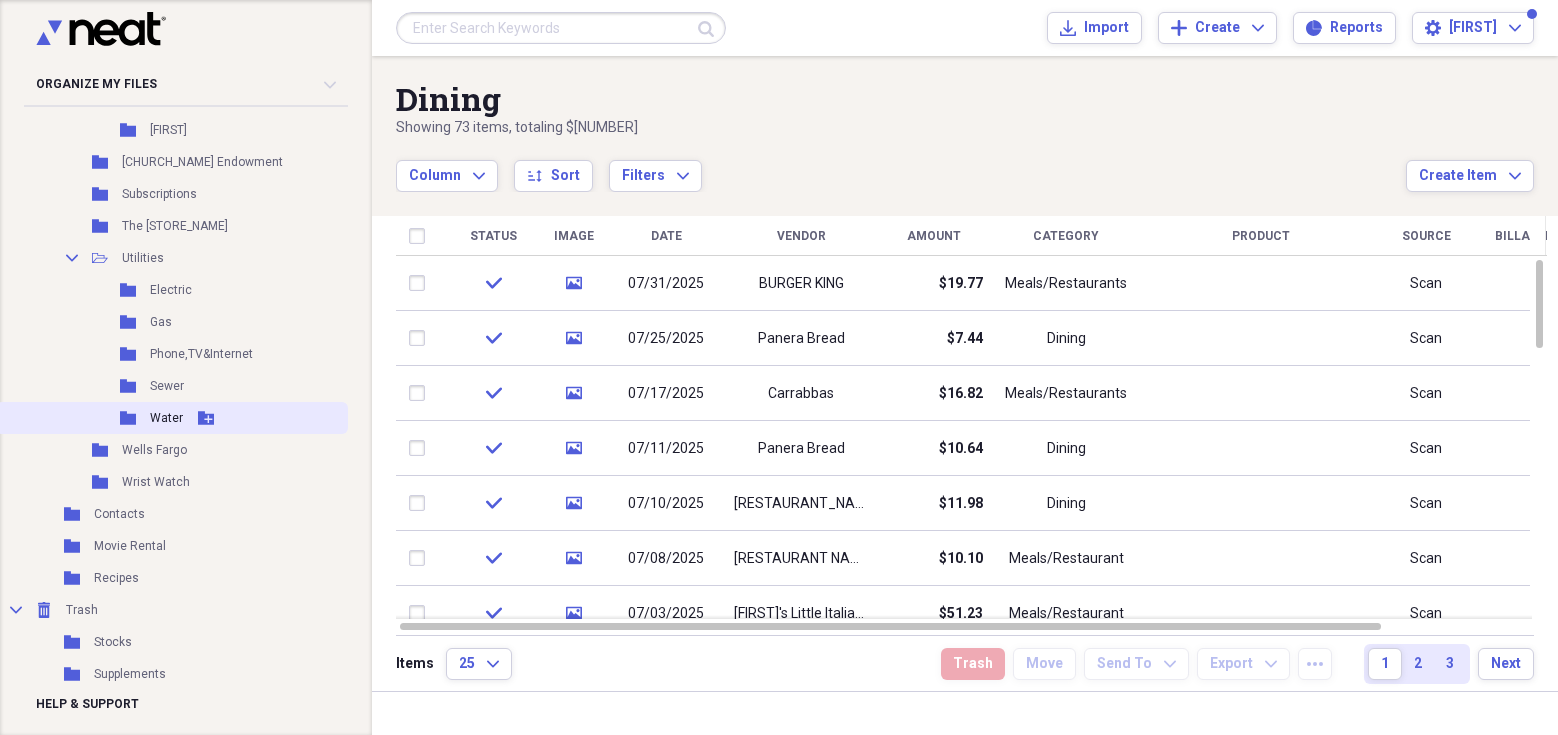 click on "Folder Water Add Folder" at bounding box center (172, 418) 